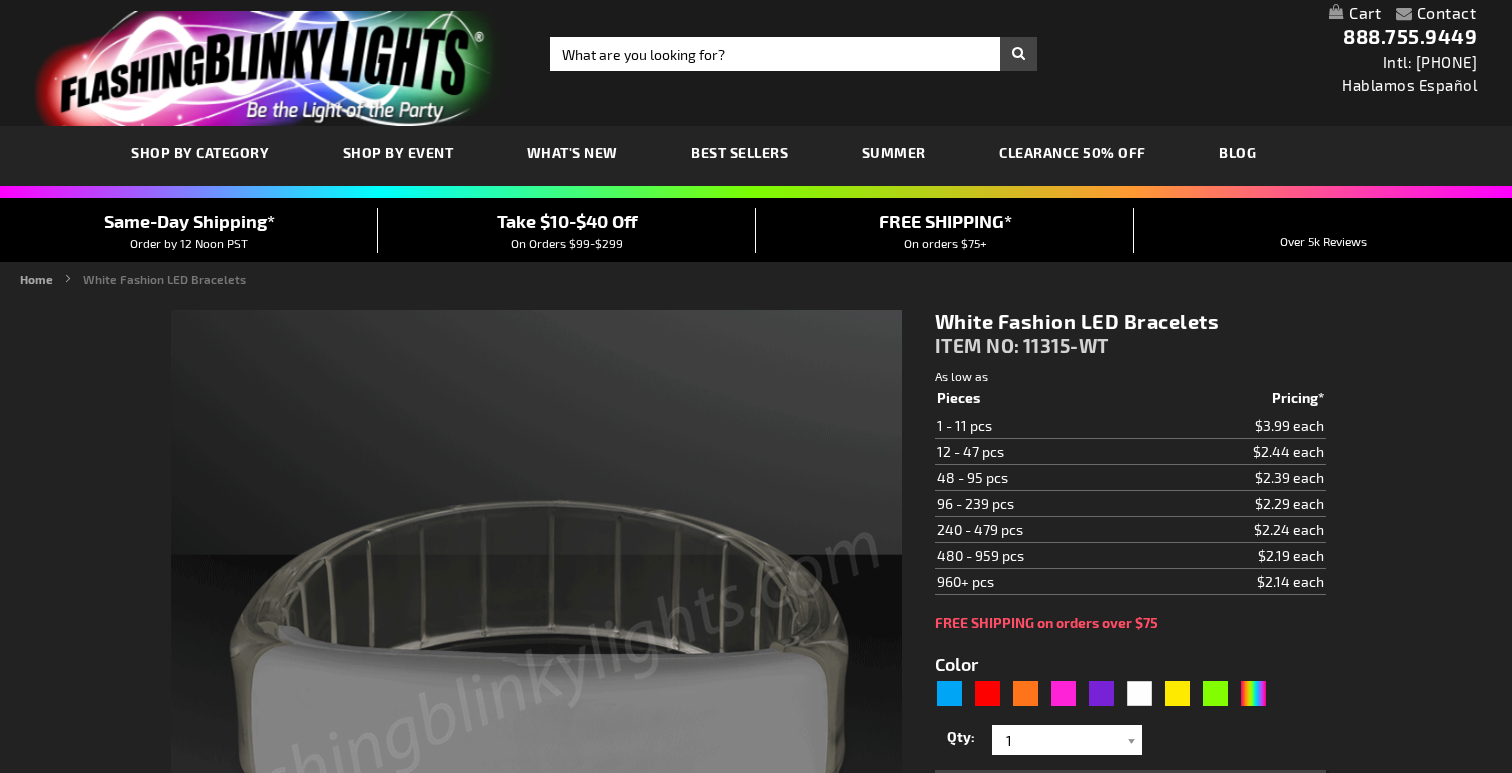 type on "5646" 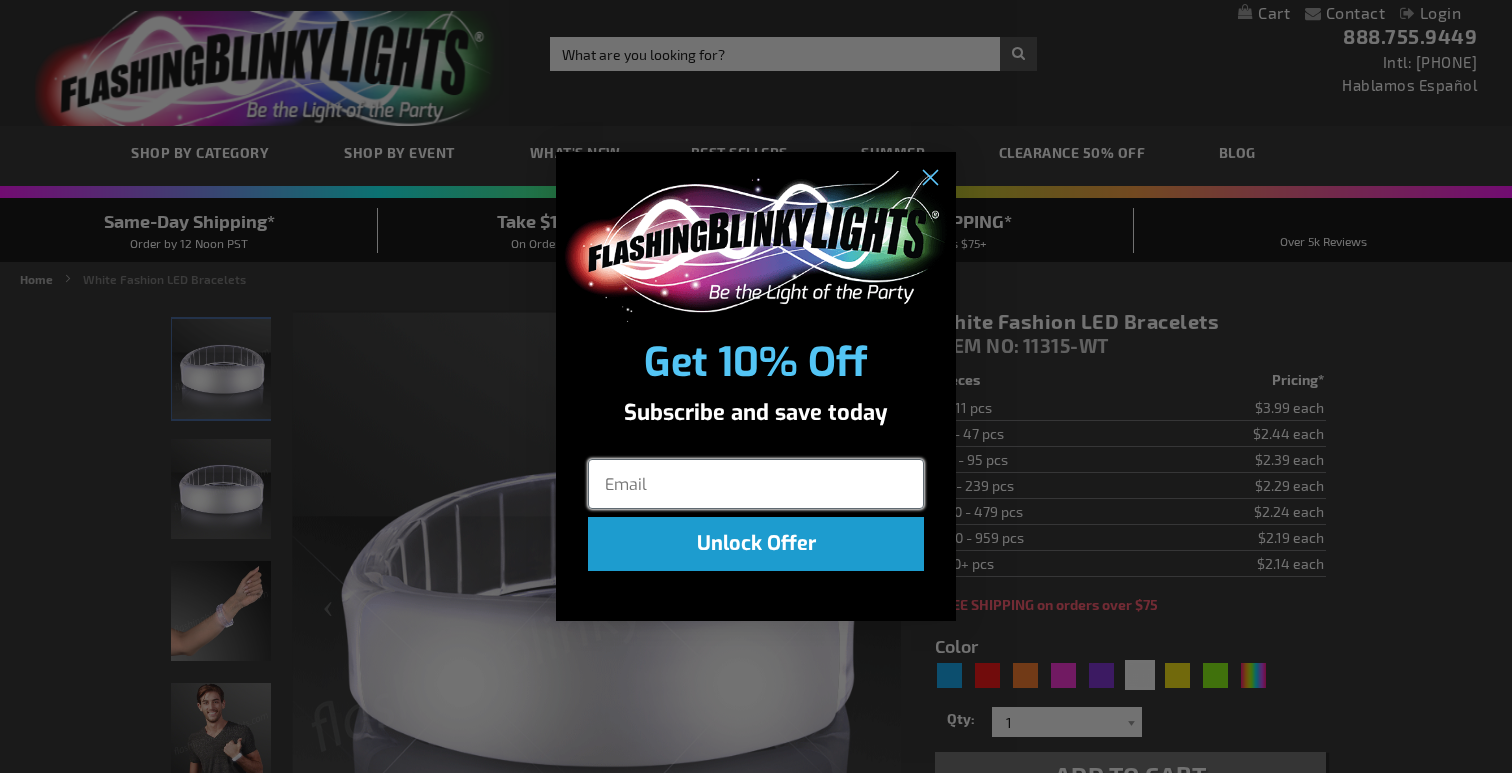 scroll, scrollTop: 0, scrollLeft: 0, axis: both 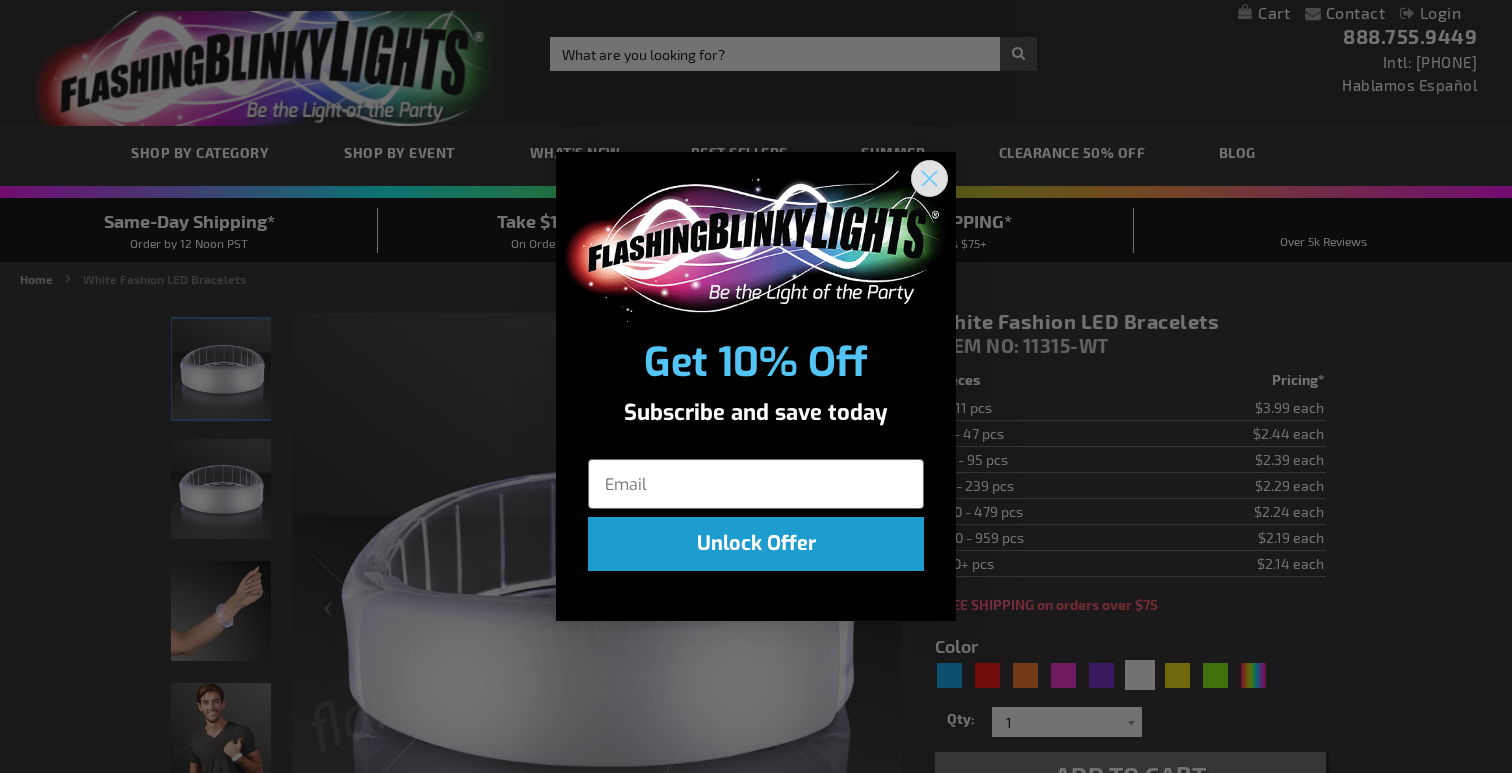 click 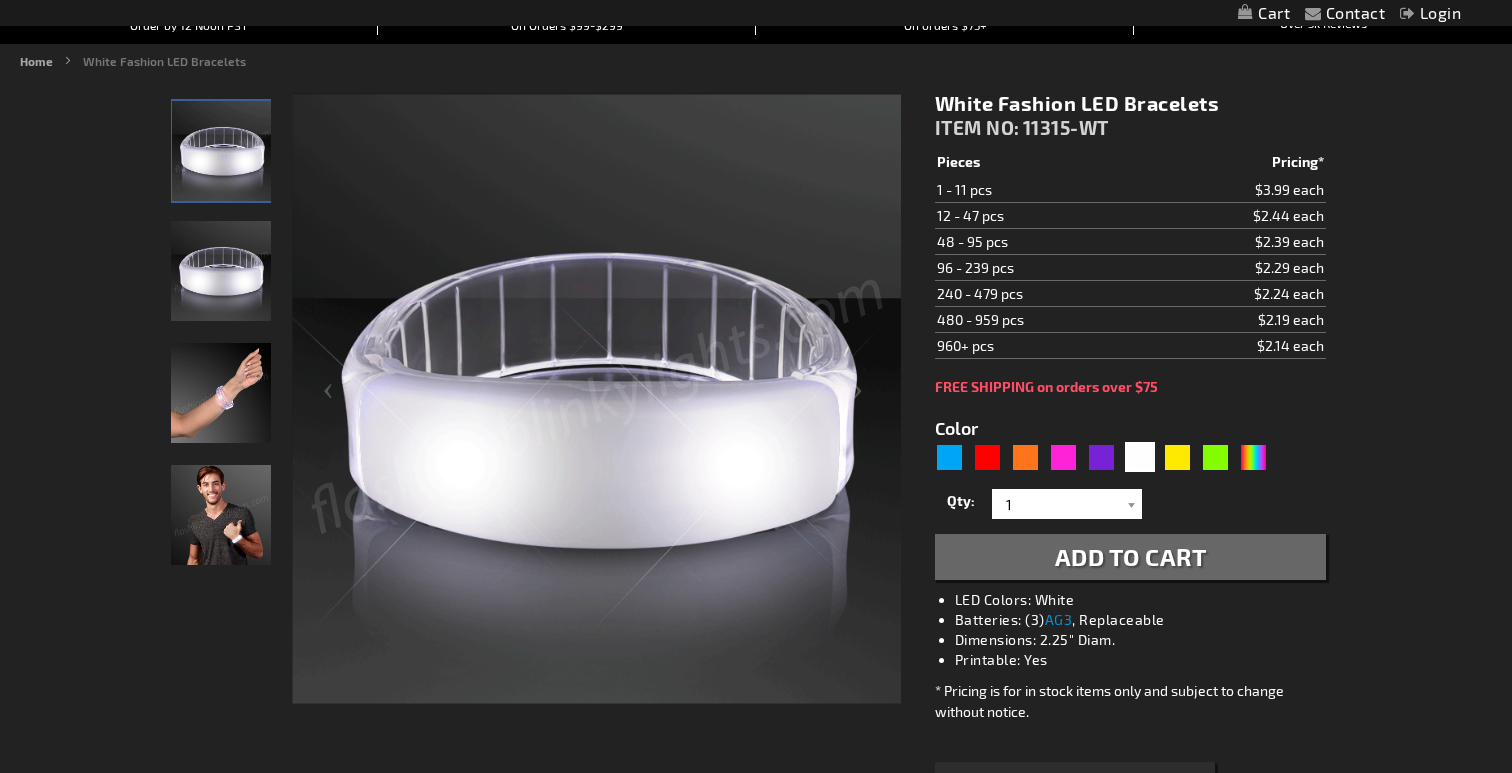 scroll, scrollTop: 223, scrollLeft: 0, axis: vertical 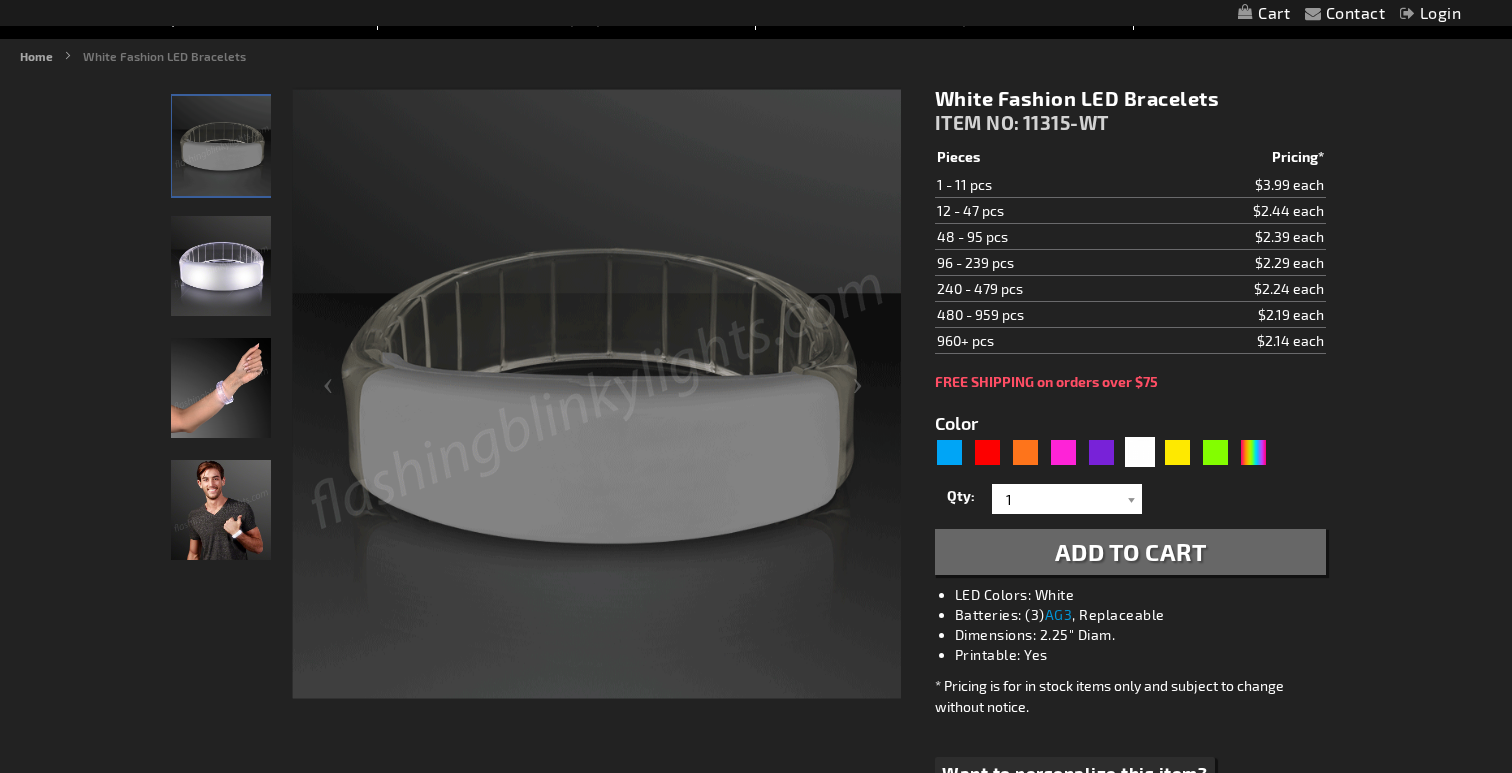 click at bounding box center [536, 393] 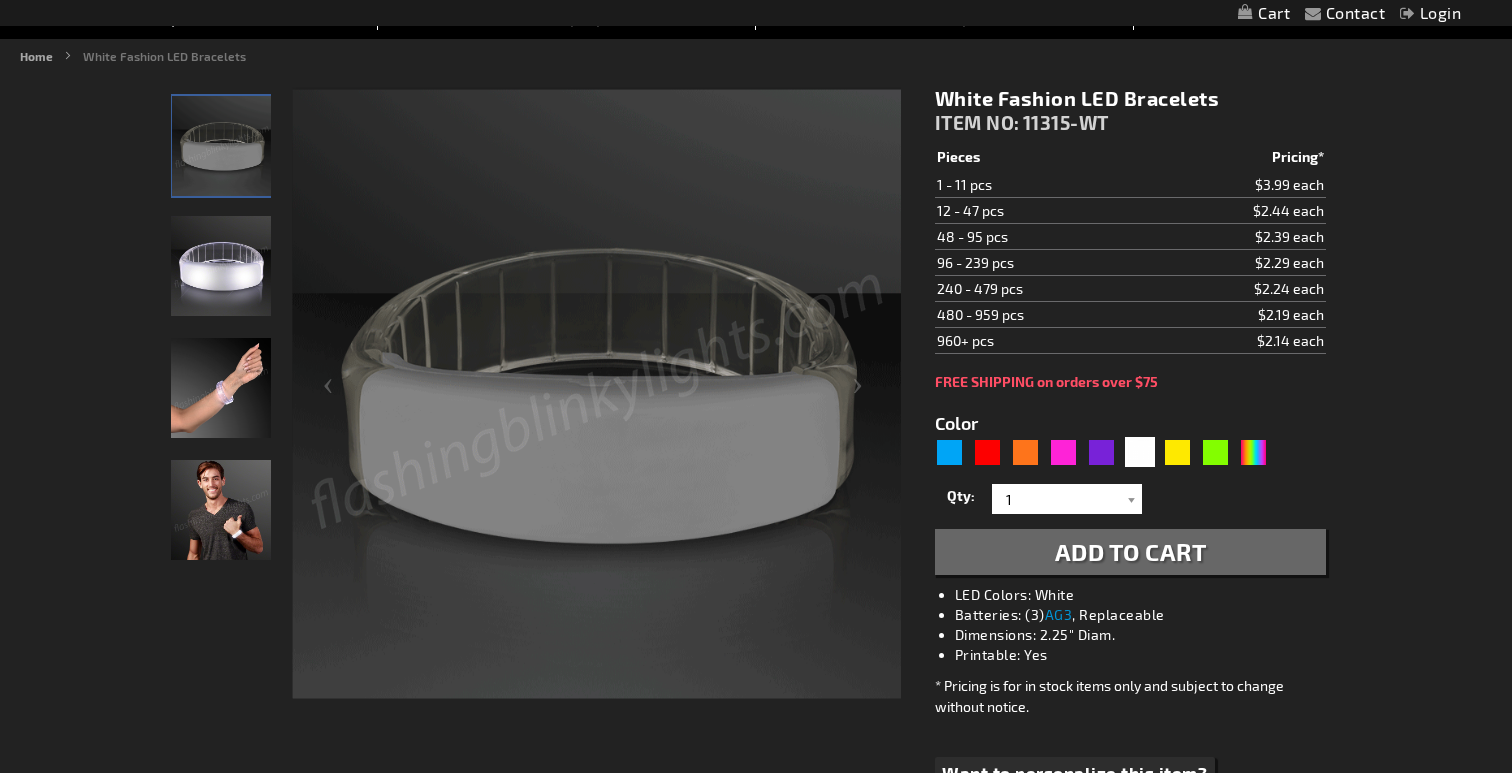 click at bounding box center [221, 388] 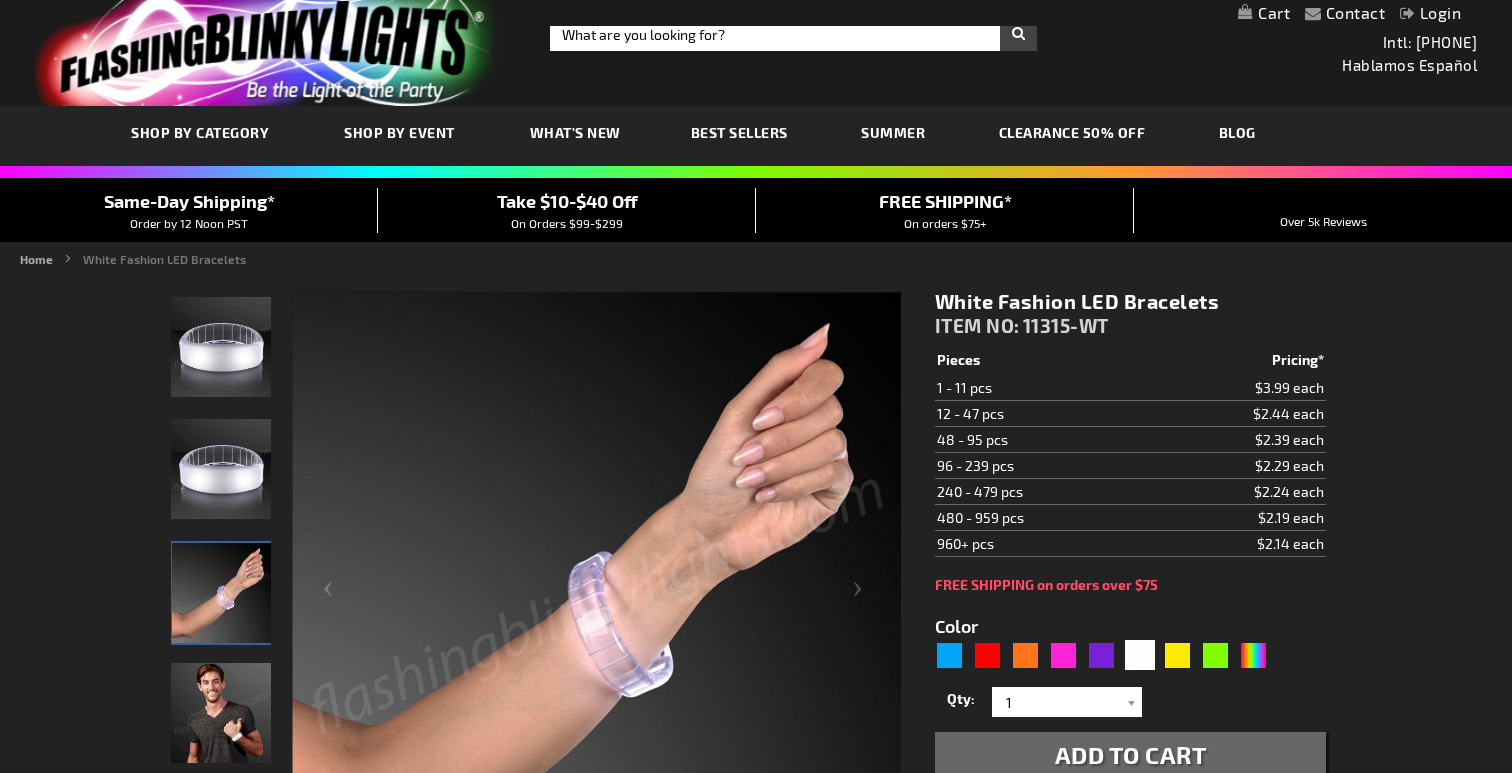 scroll, scrollTop: 0, scrollLeft: 0, axis: both 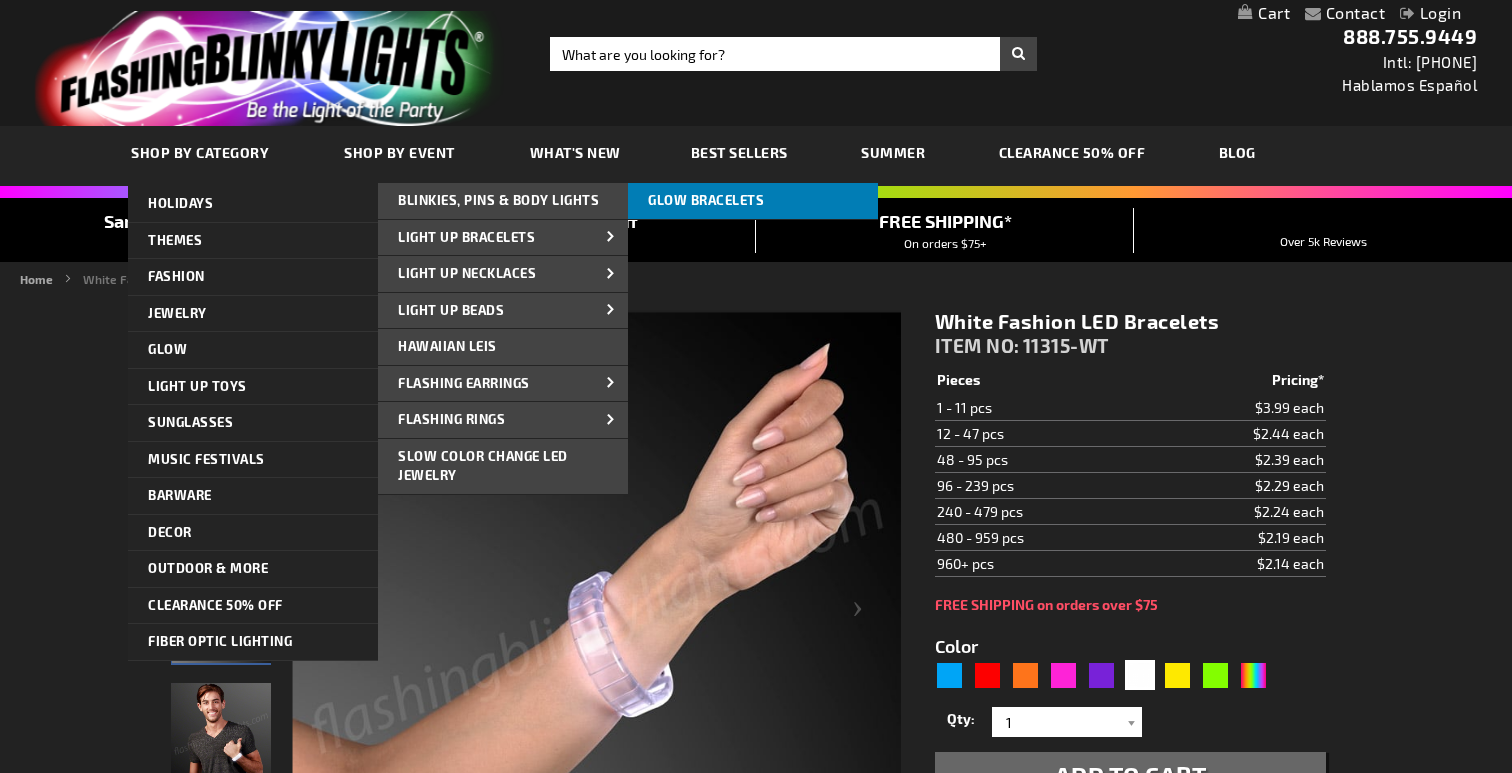 click on "Glow Bracelets" at bounding box center (706, 200) 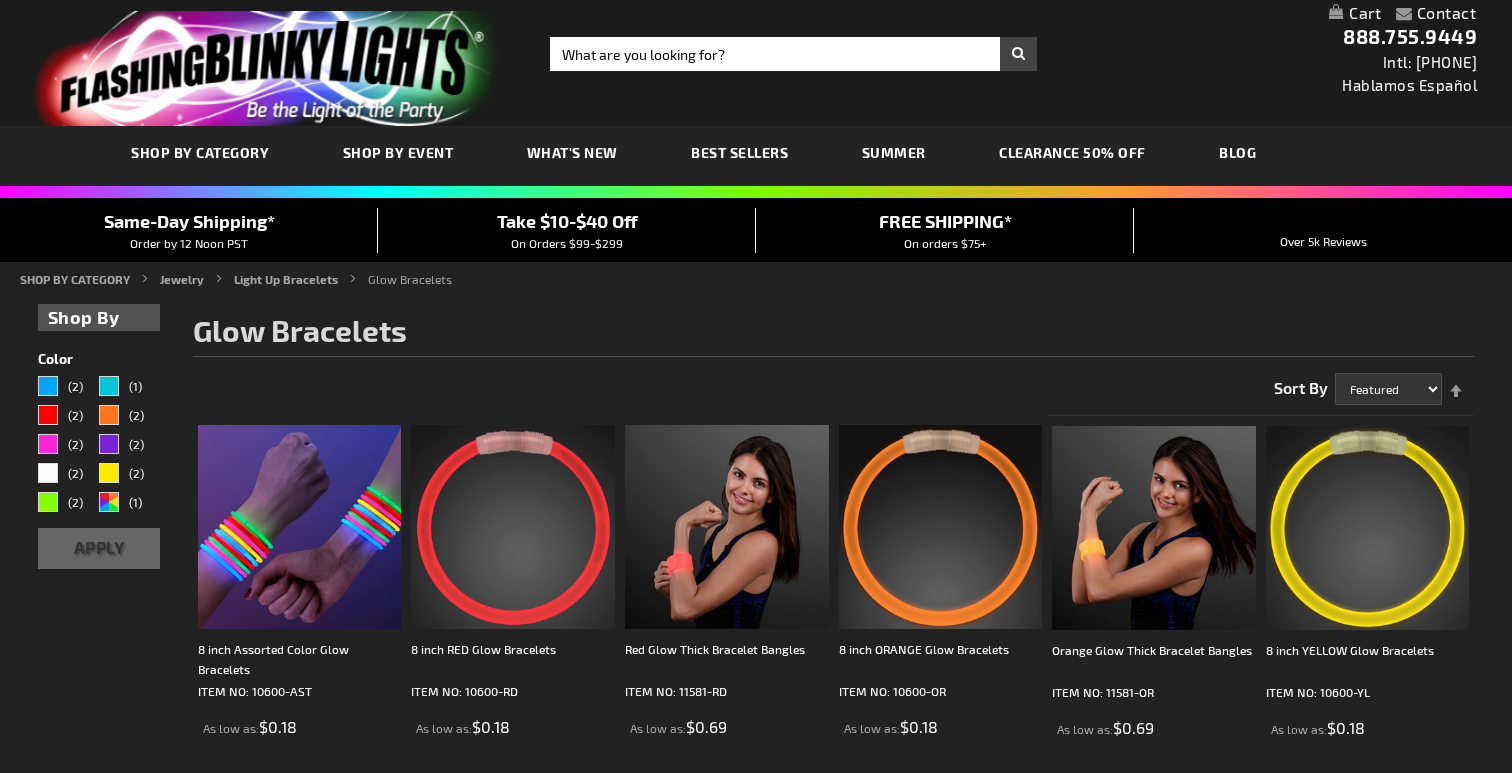 scroll, scrollTop: 0, scrollLeft: 0, axis: both 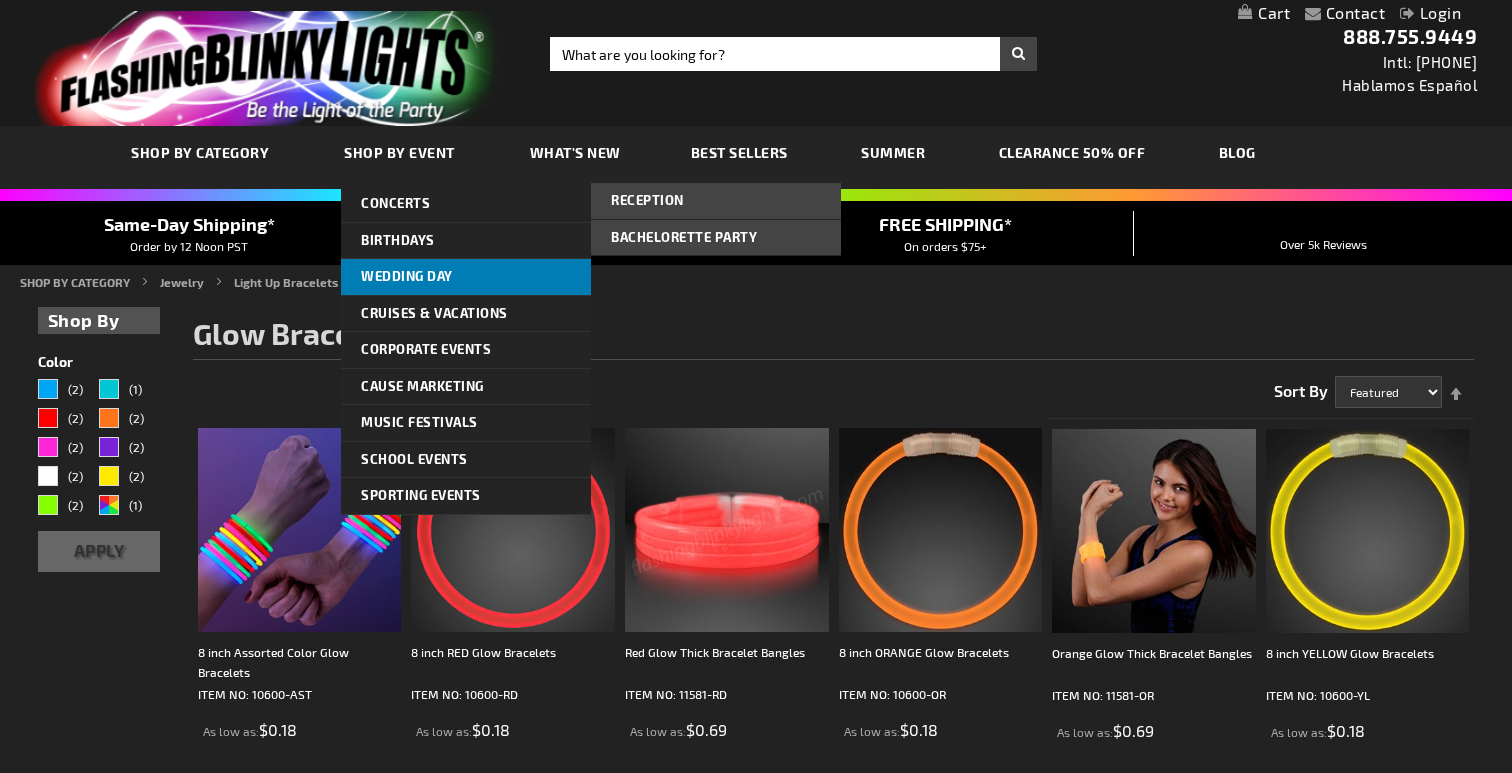 click on "Wedding Day" at bounding box center [407, 276] 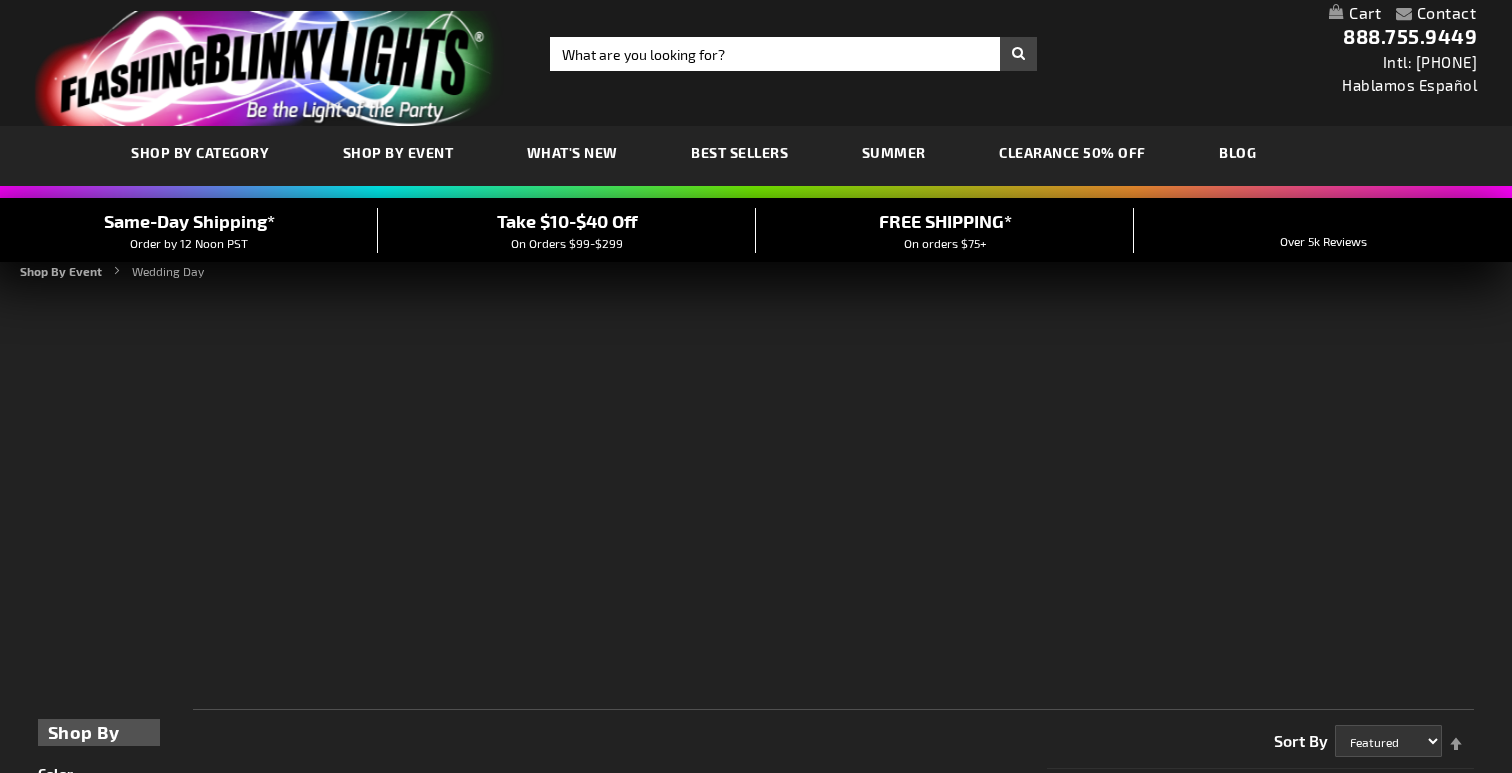 scroll, scrollTop: 0, scrollLeft: 0, axis: both 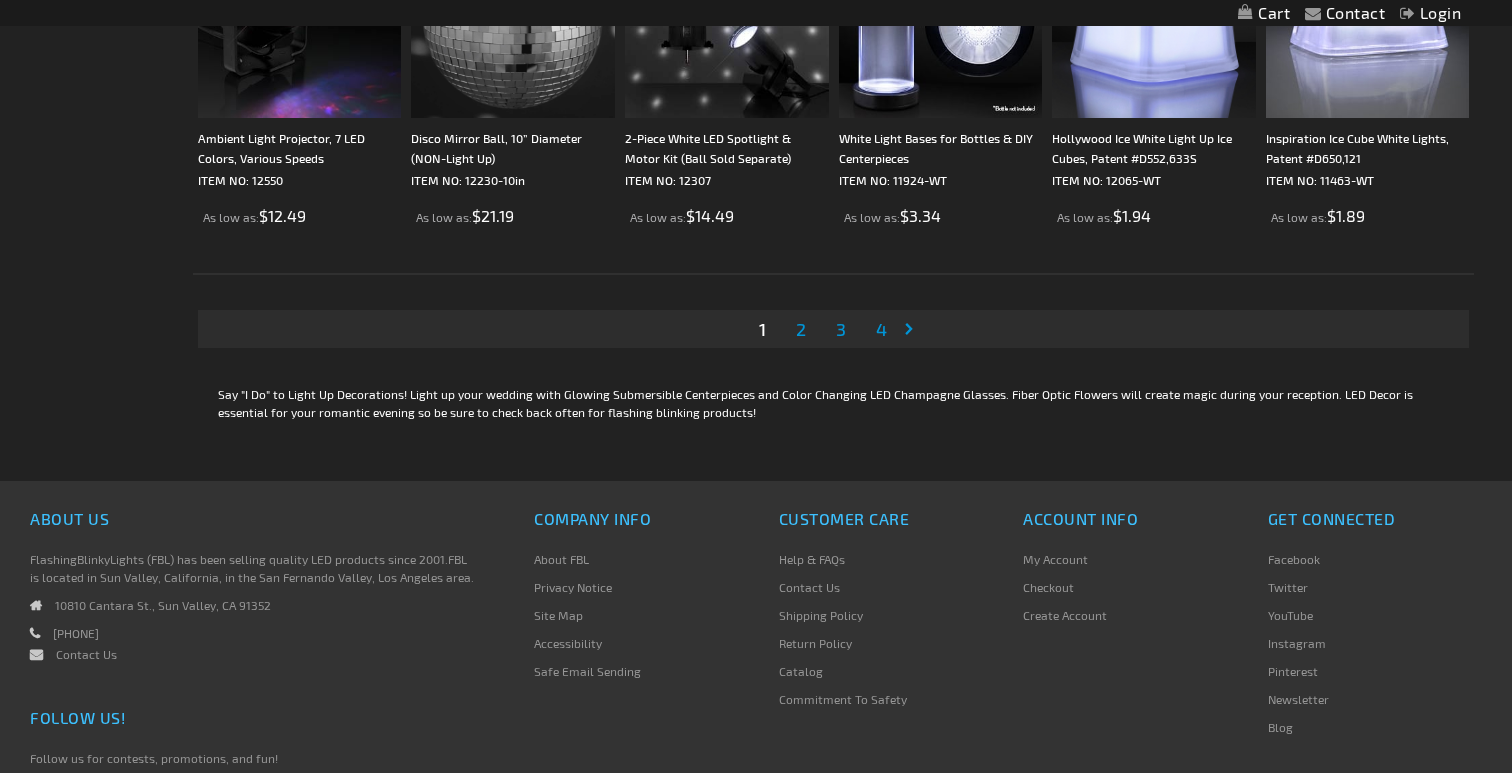 click on "2" at bounding box center (801, 329) 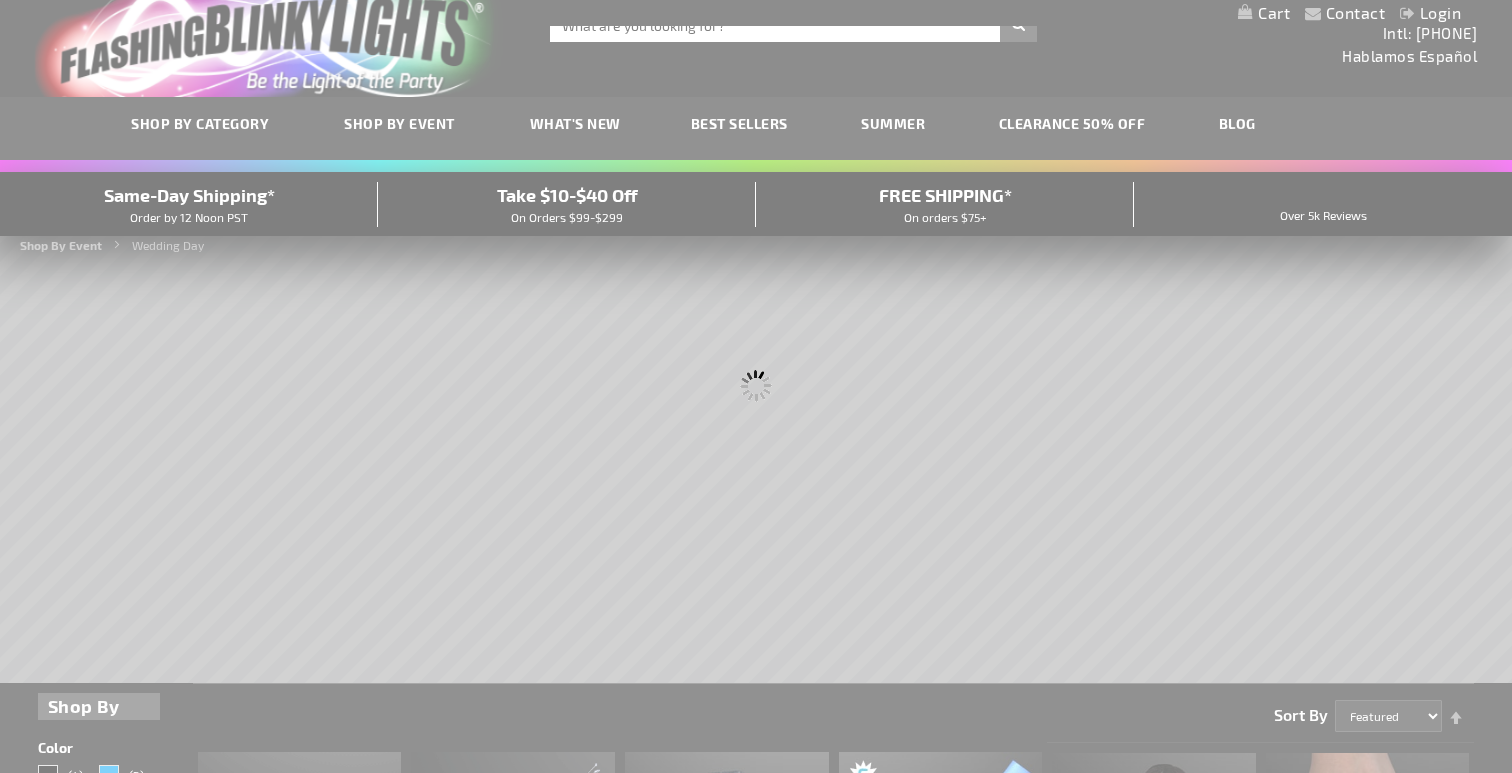 scroll, scrollTop: 0, scrollLeft: 0, axis: both 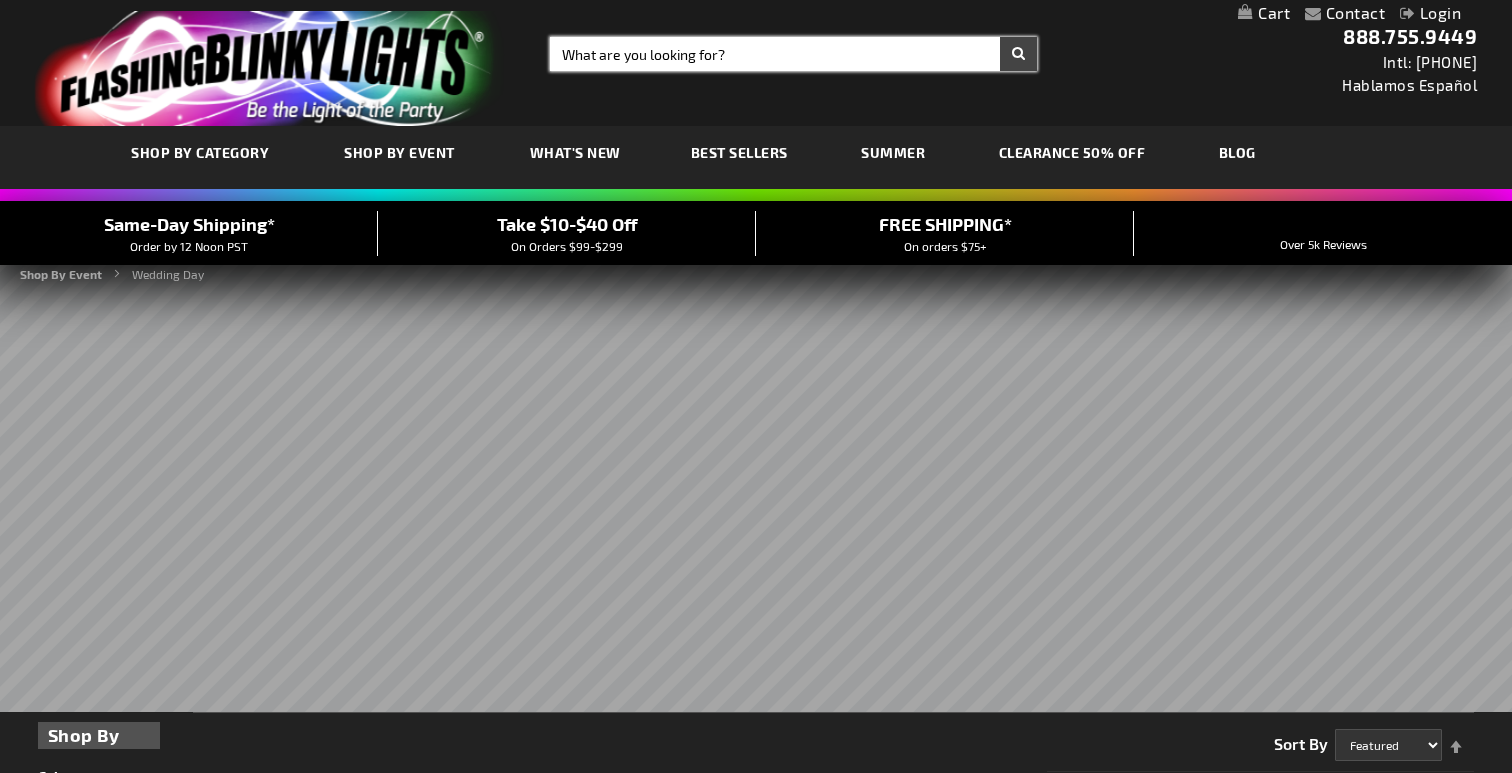 click on "Search" at bounding box center [793, 54] 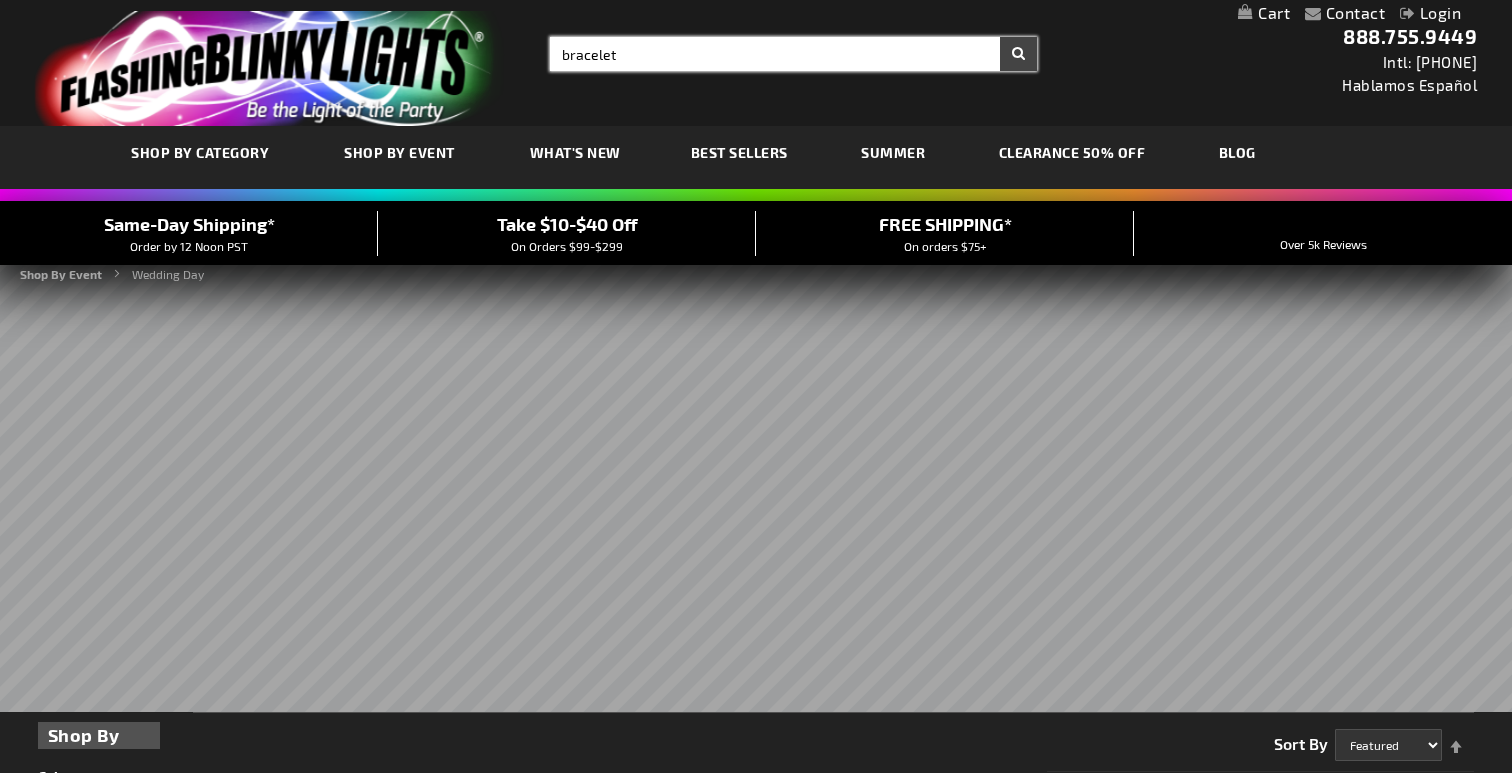 type on "bracelet" 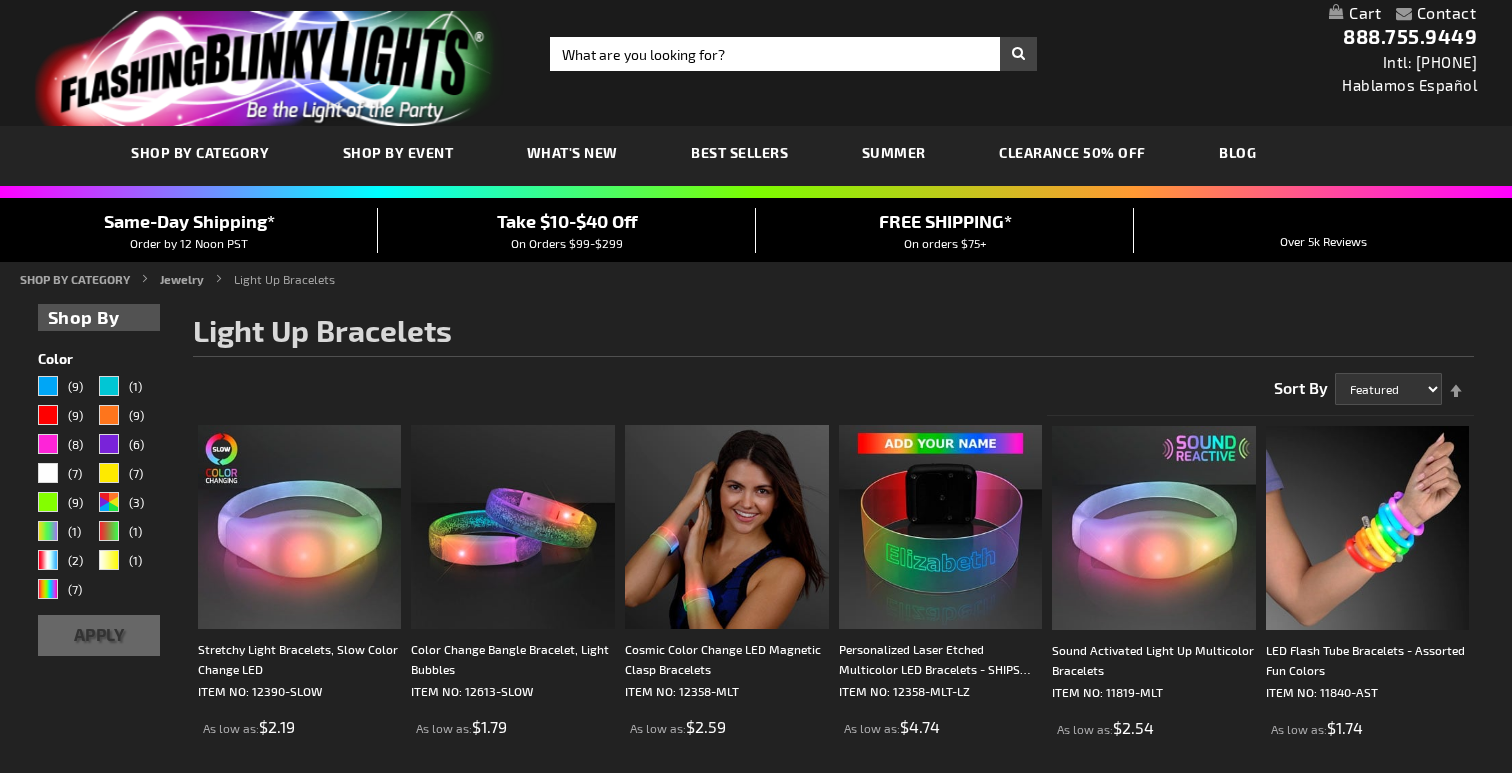 scroll, scrollTop: 0, scrollLeft: 0, axis: both 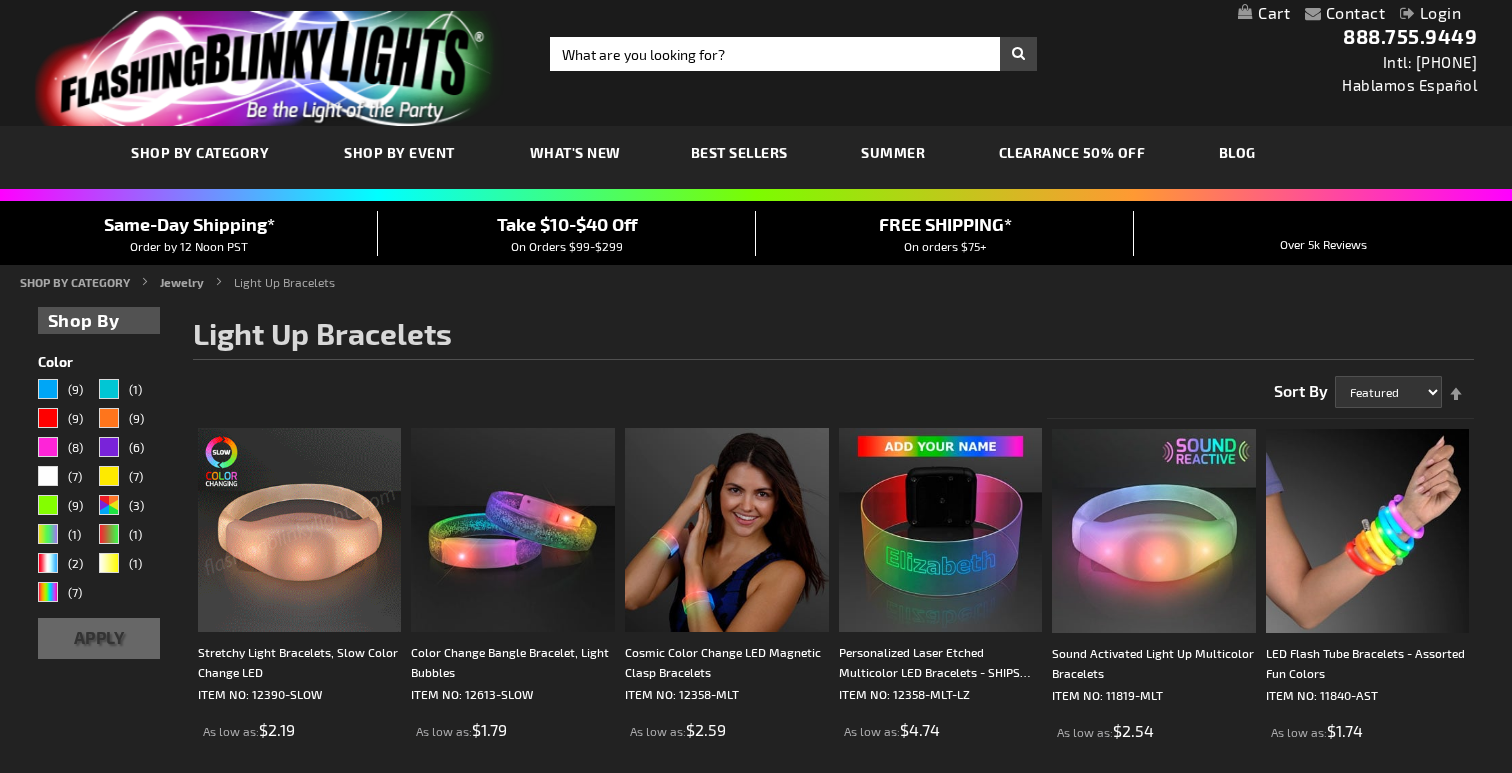 click at bounding box center (300, 530) 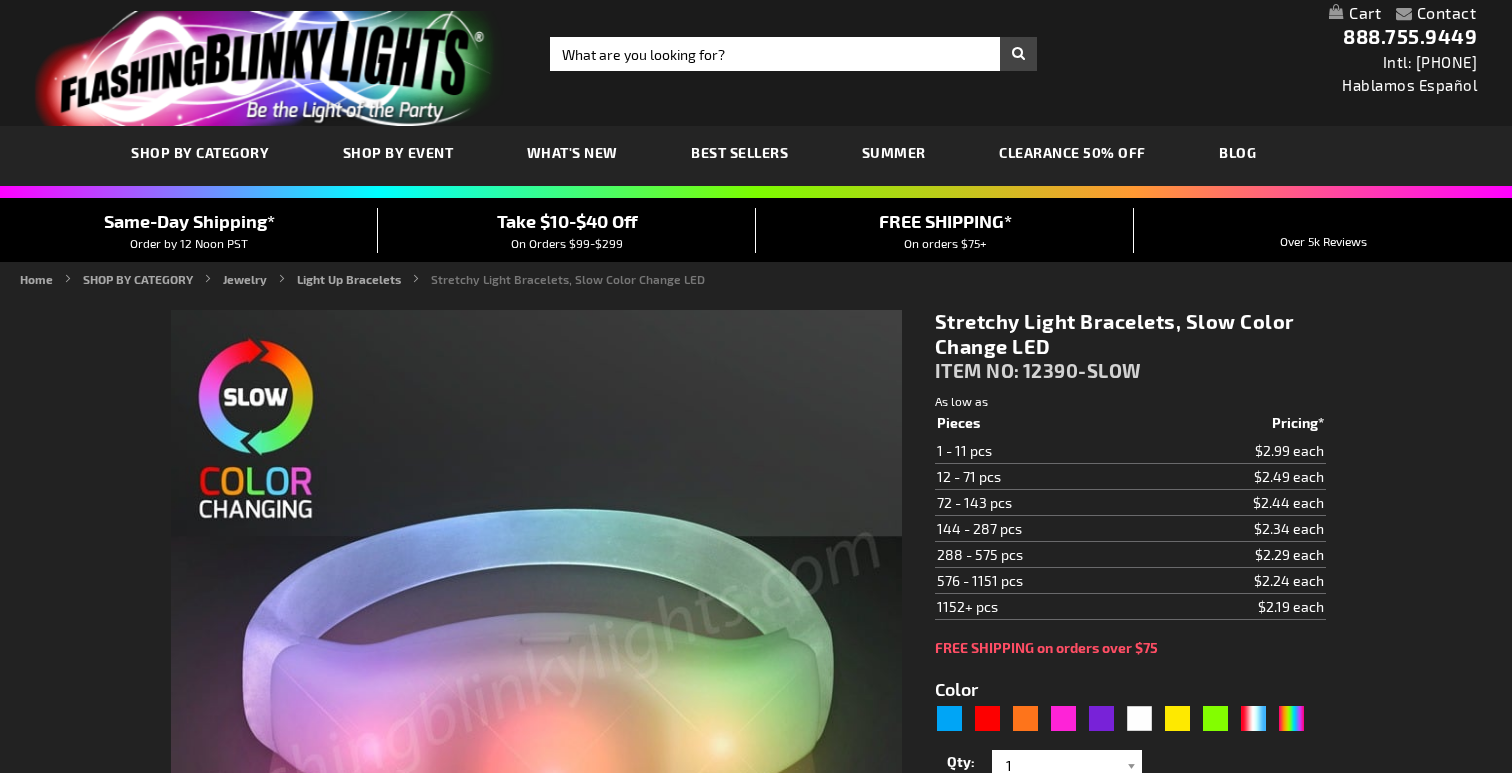 scroll, scrollTop: 0, scrollLeft: 0, axis: both 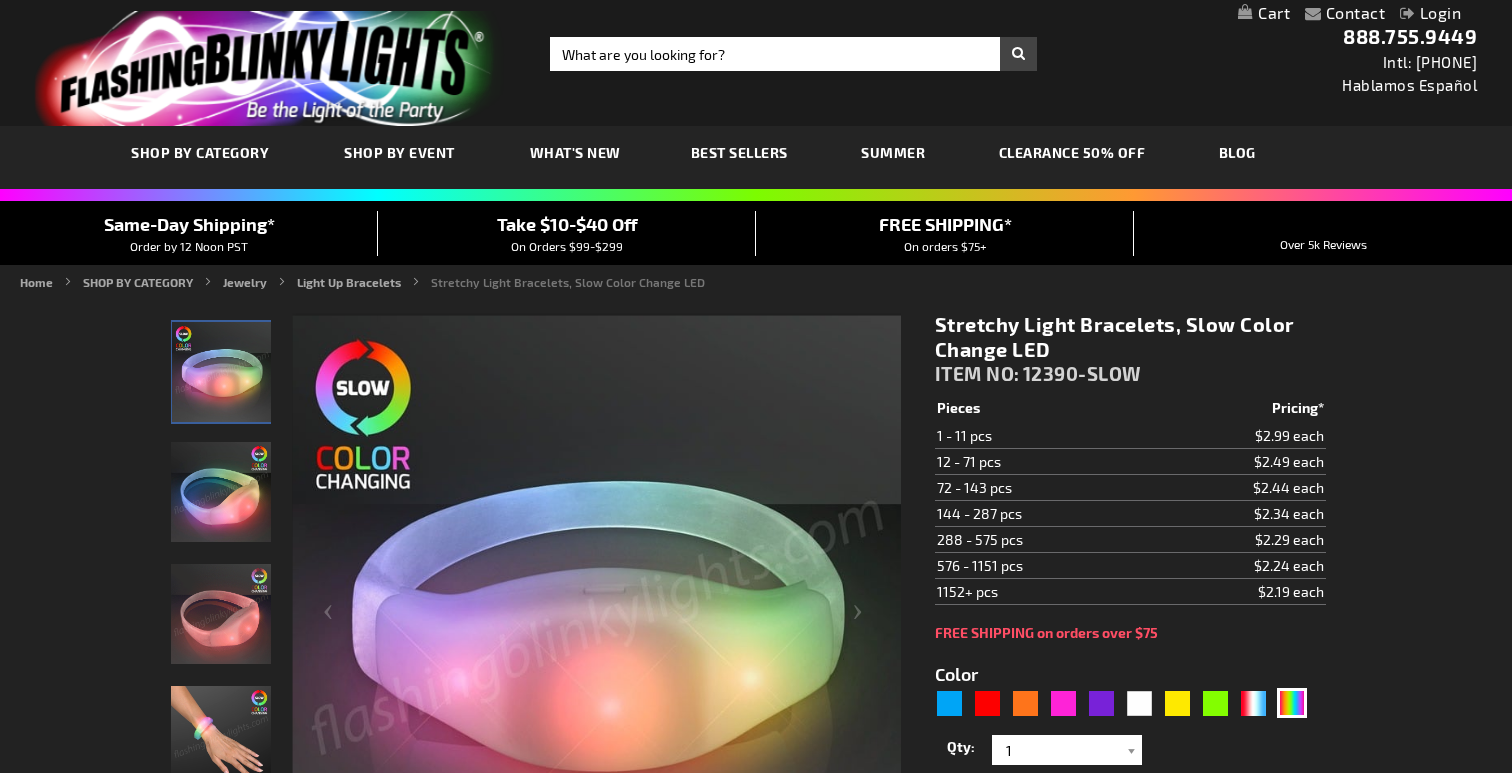 click at bounding box center [221, 736] 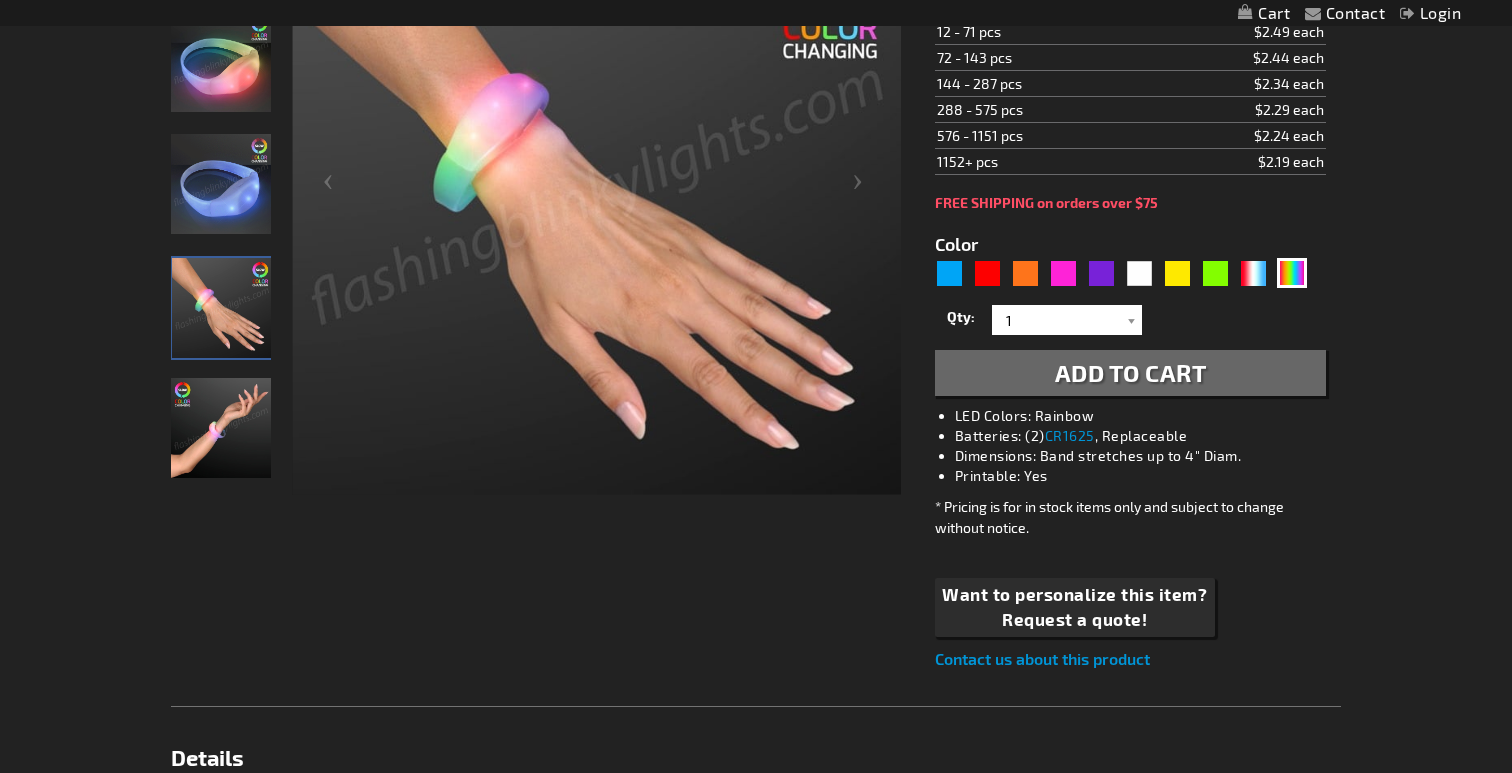 scroll, scrollTop: 0, scrollLeft: 0, axis: both 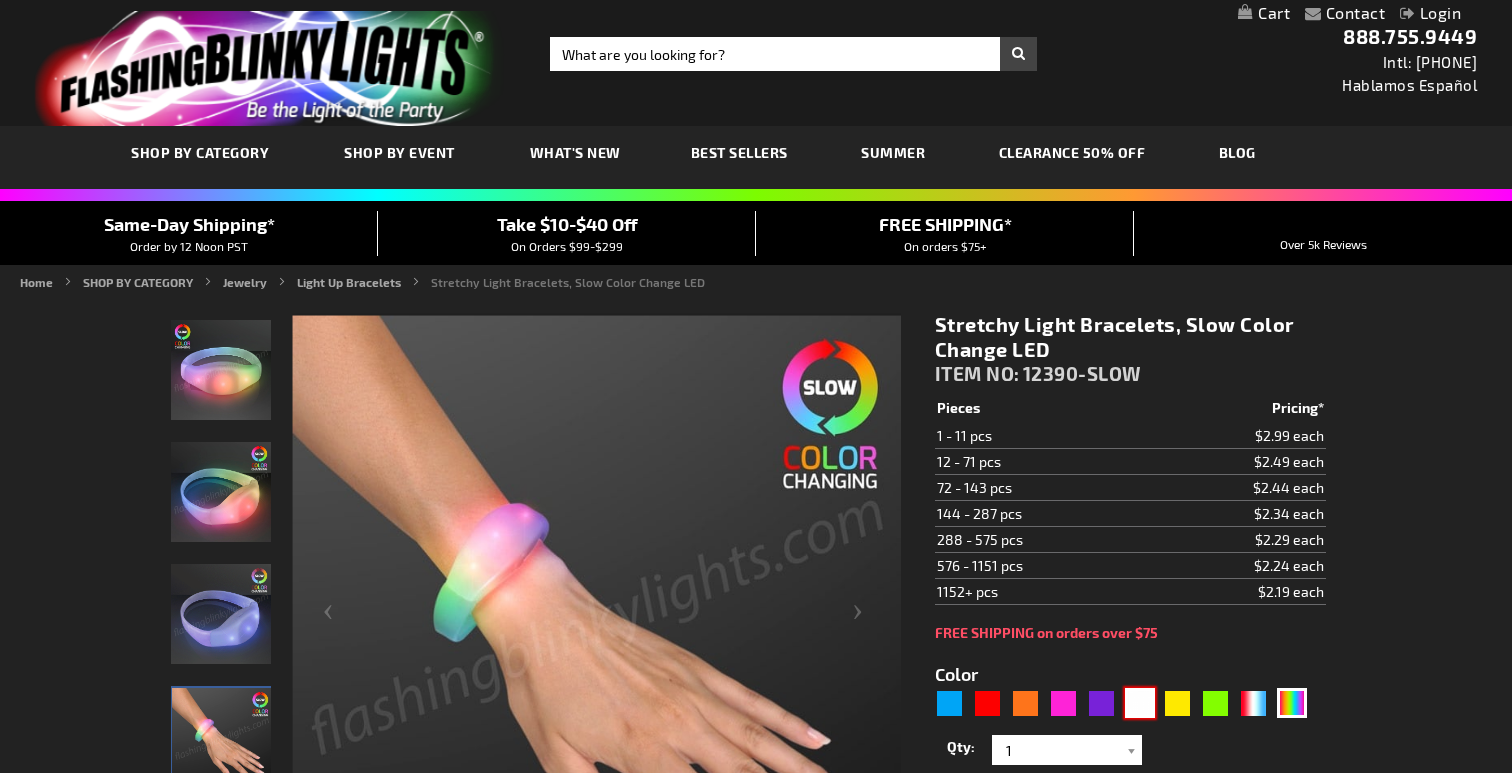 click at bounding box center (1140, 703) 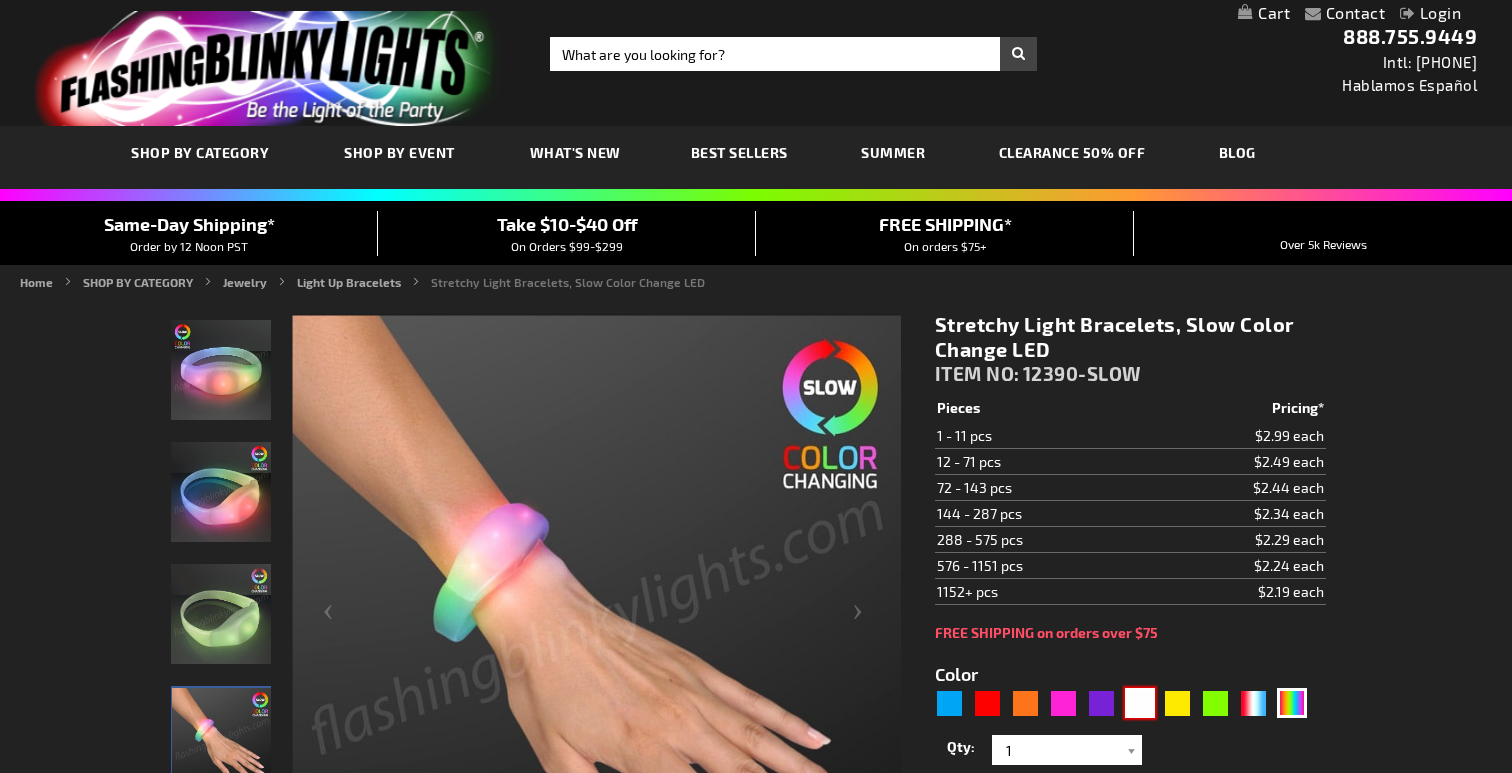 type on "5646" 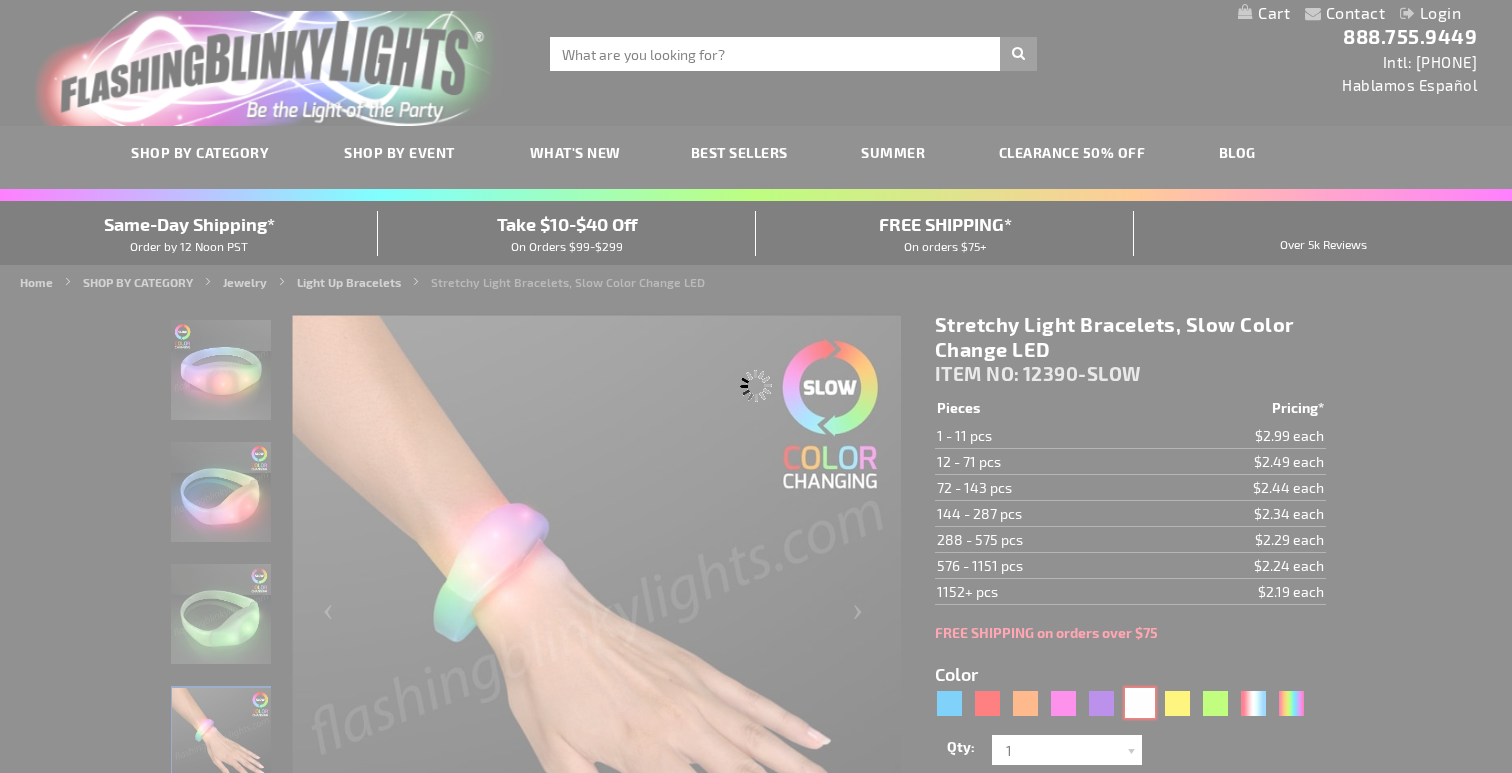 type on "12390-WT" 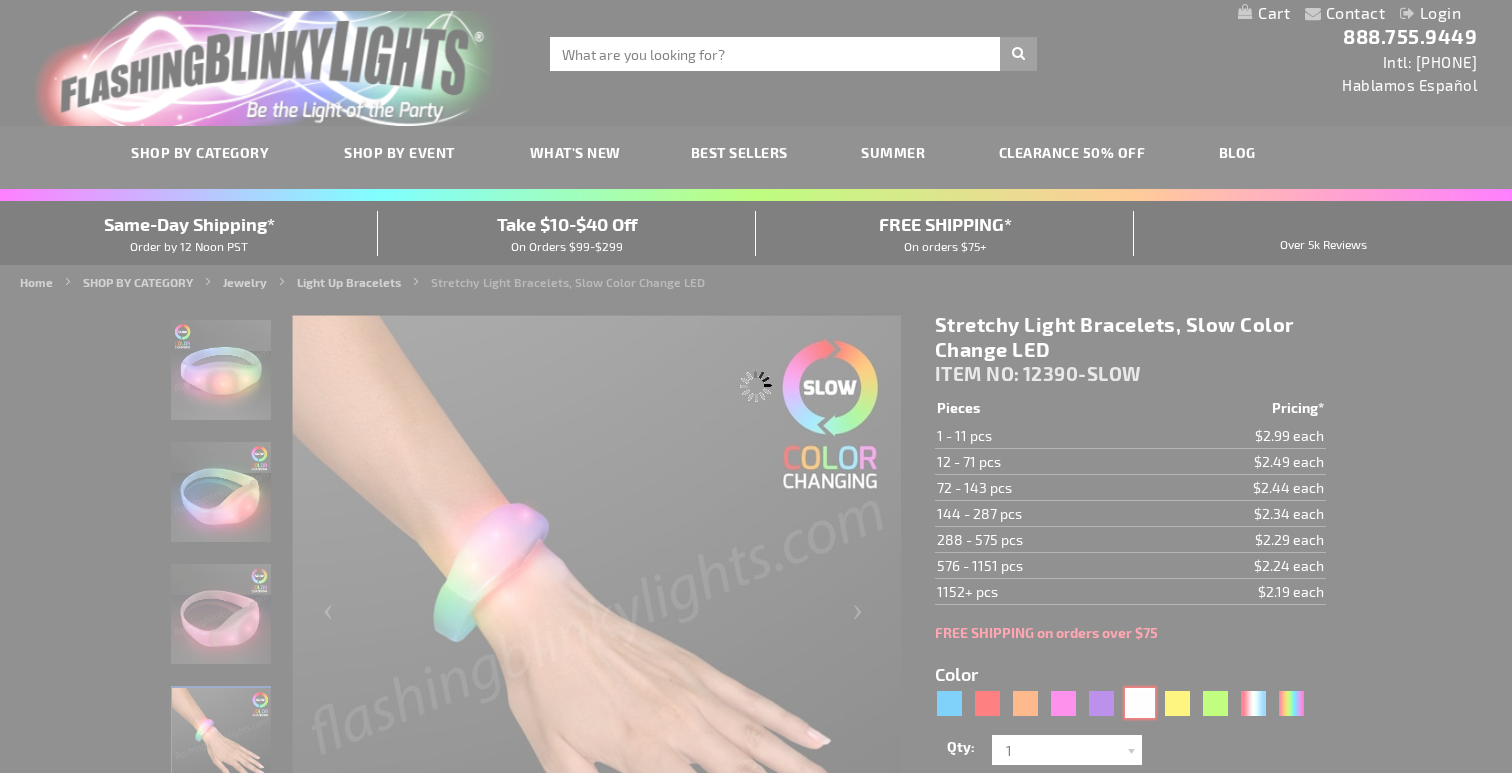 type on "Customize - White LED Steady Illumination Stretch Bracelet - ITEM NO: 12390-WT" 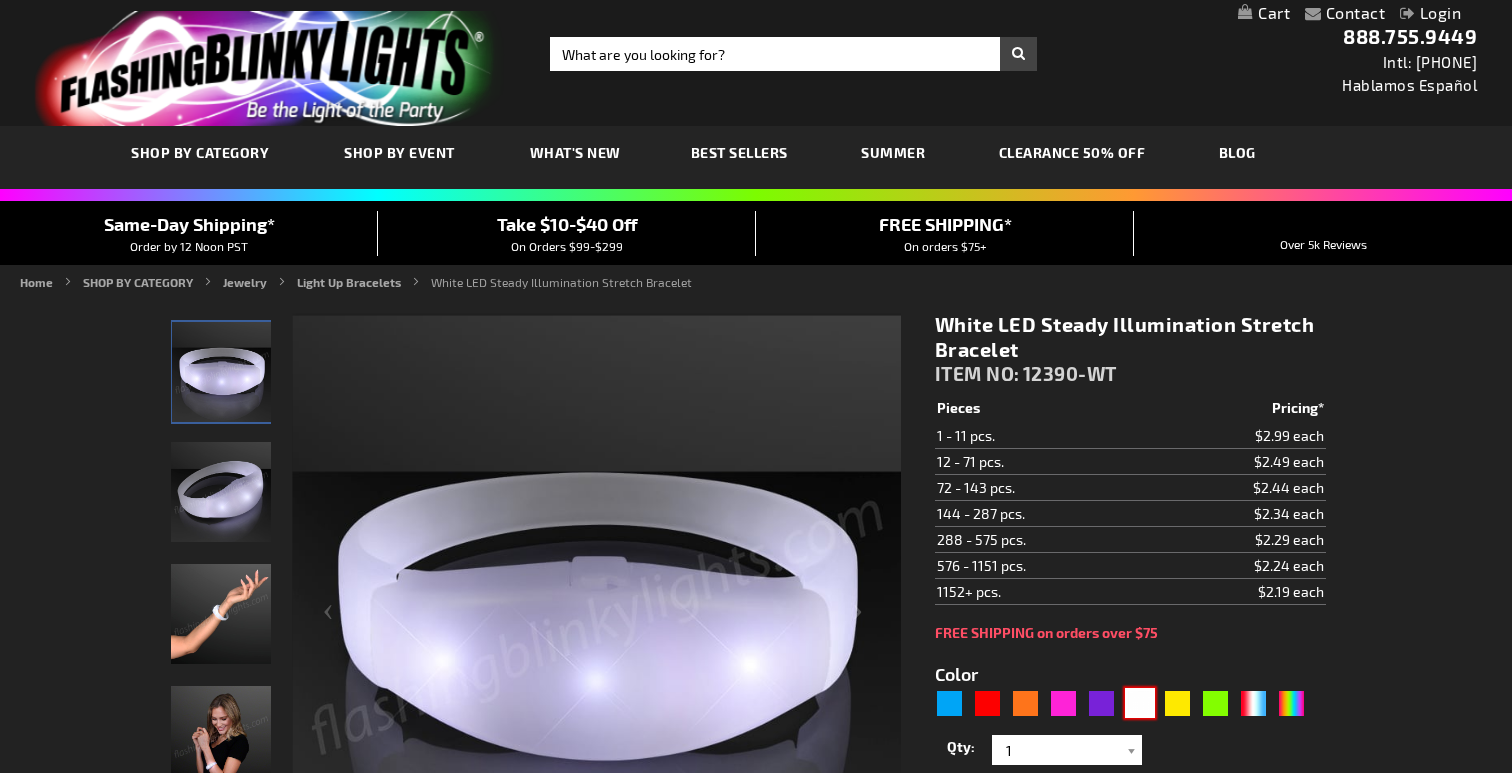click at bounding box center [221, 614] 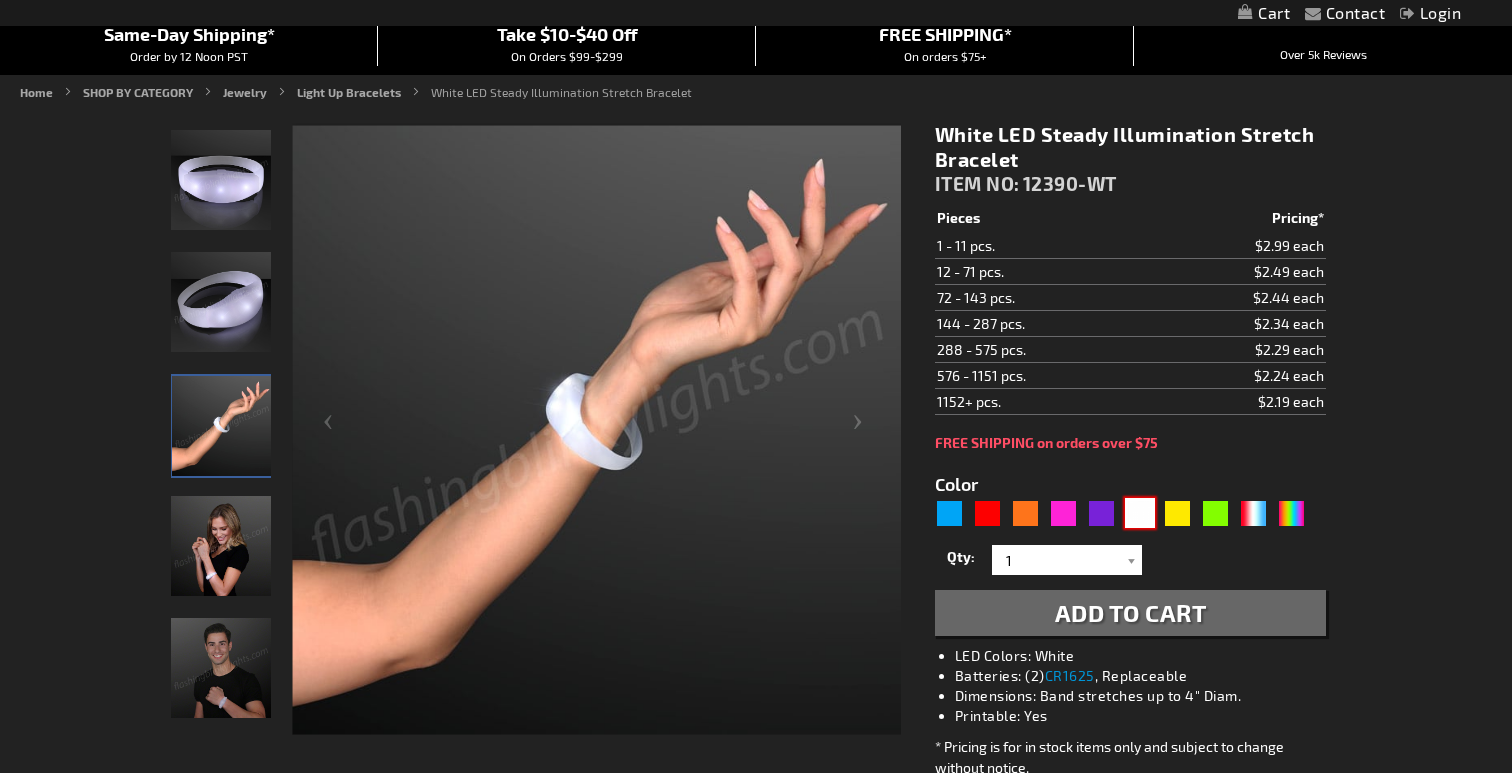 scroll, scrollTop: 200, scrollLeft: 0, axis: vertical 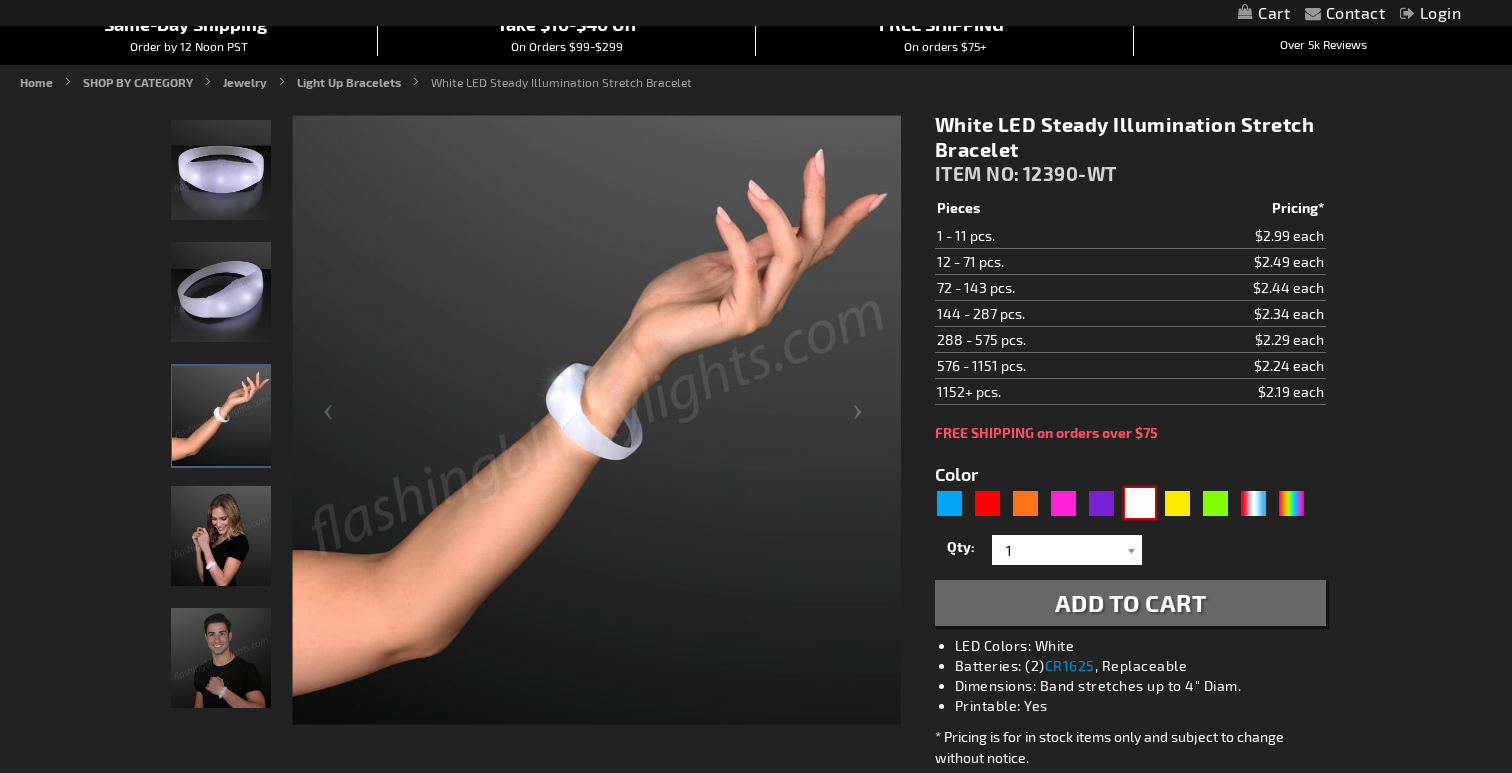 click at bounding box center (221, 536) 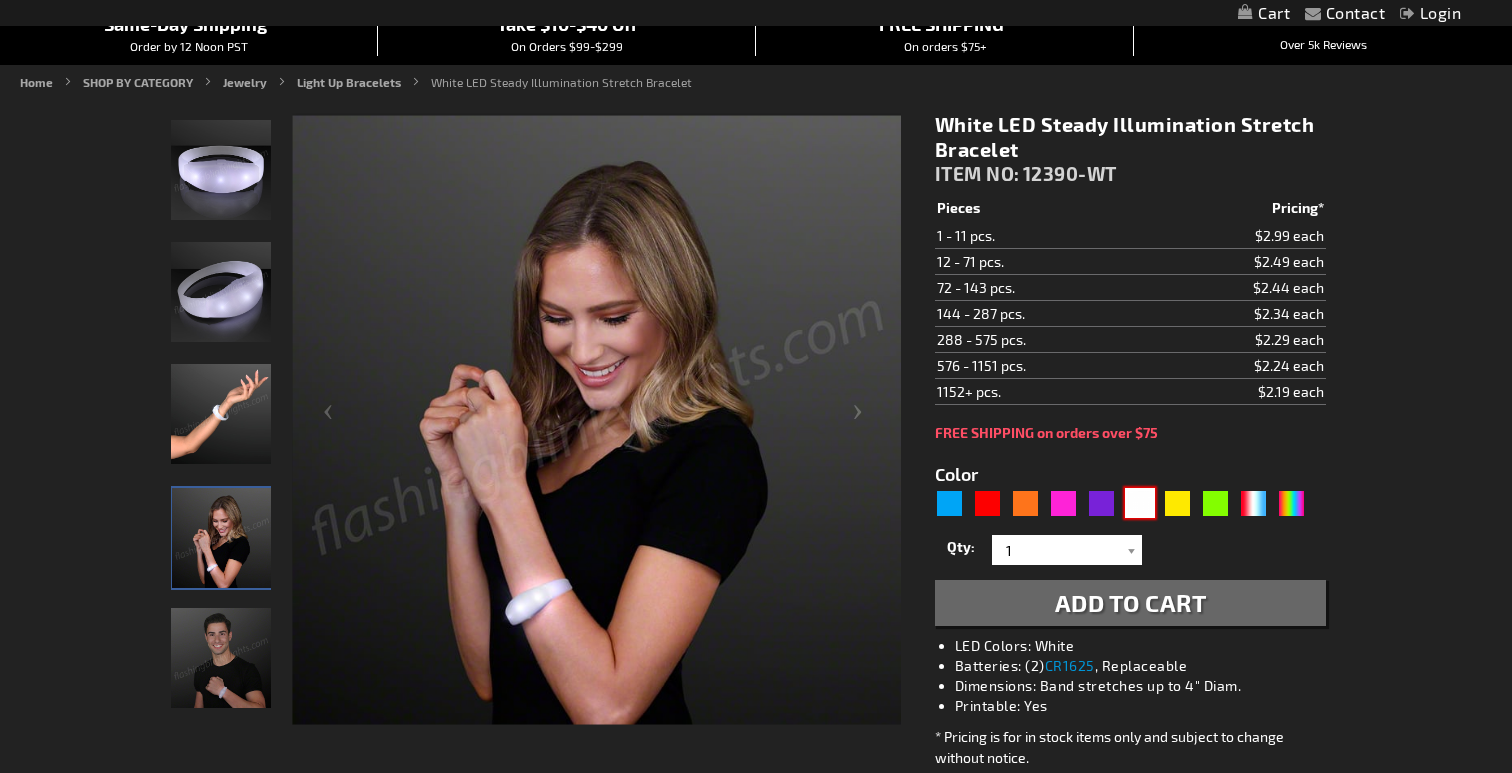 click at bounding box center [221, 658] 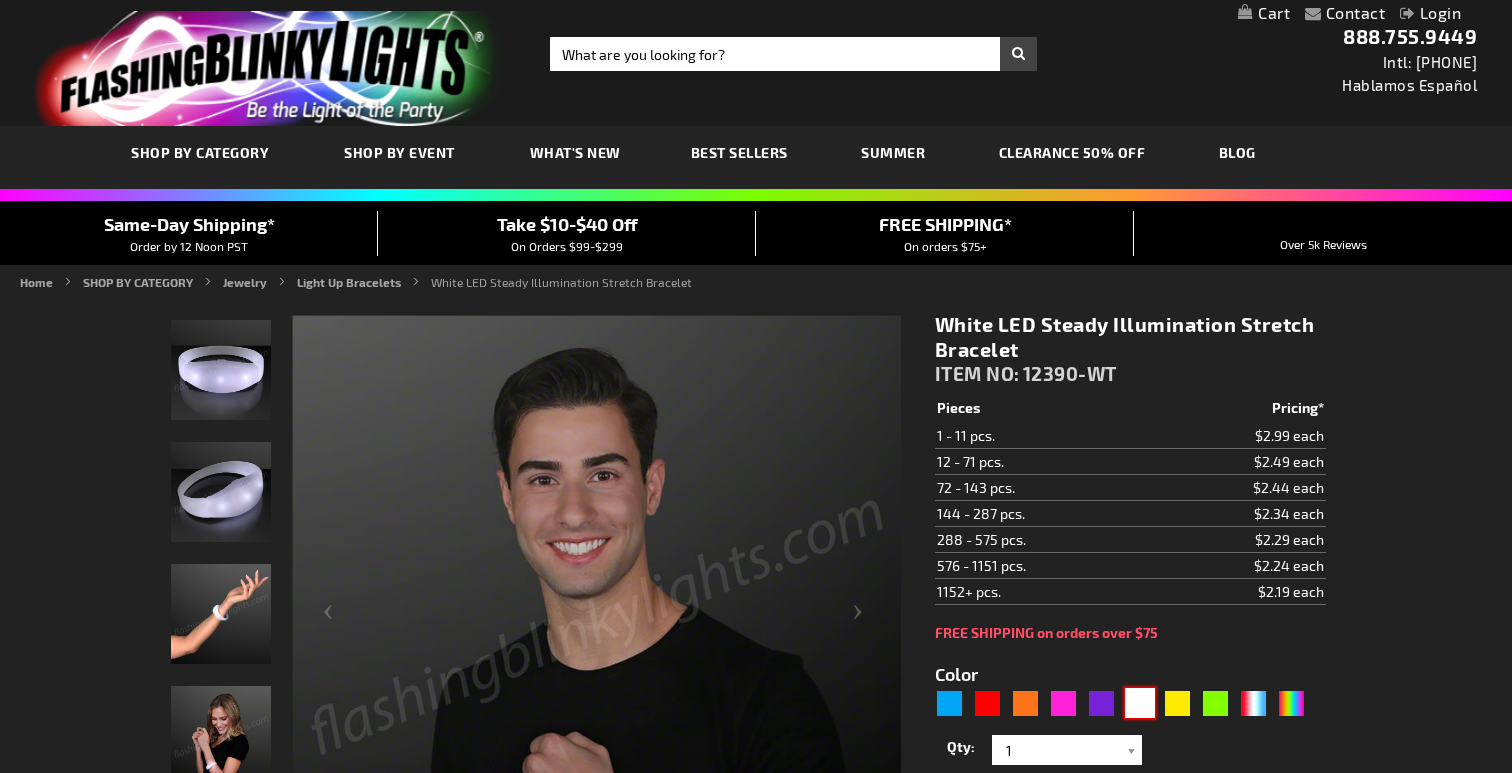 scroll, scrollTop: 227, scrollLeft: 0, axis: vertical 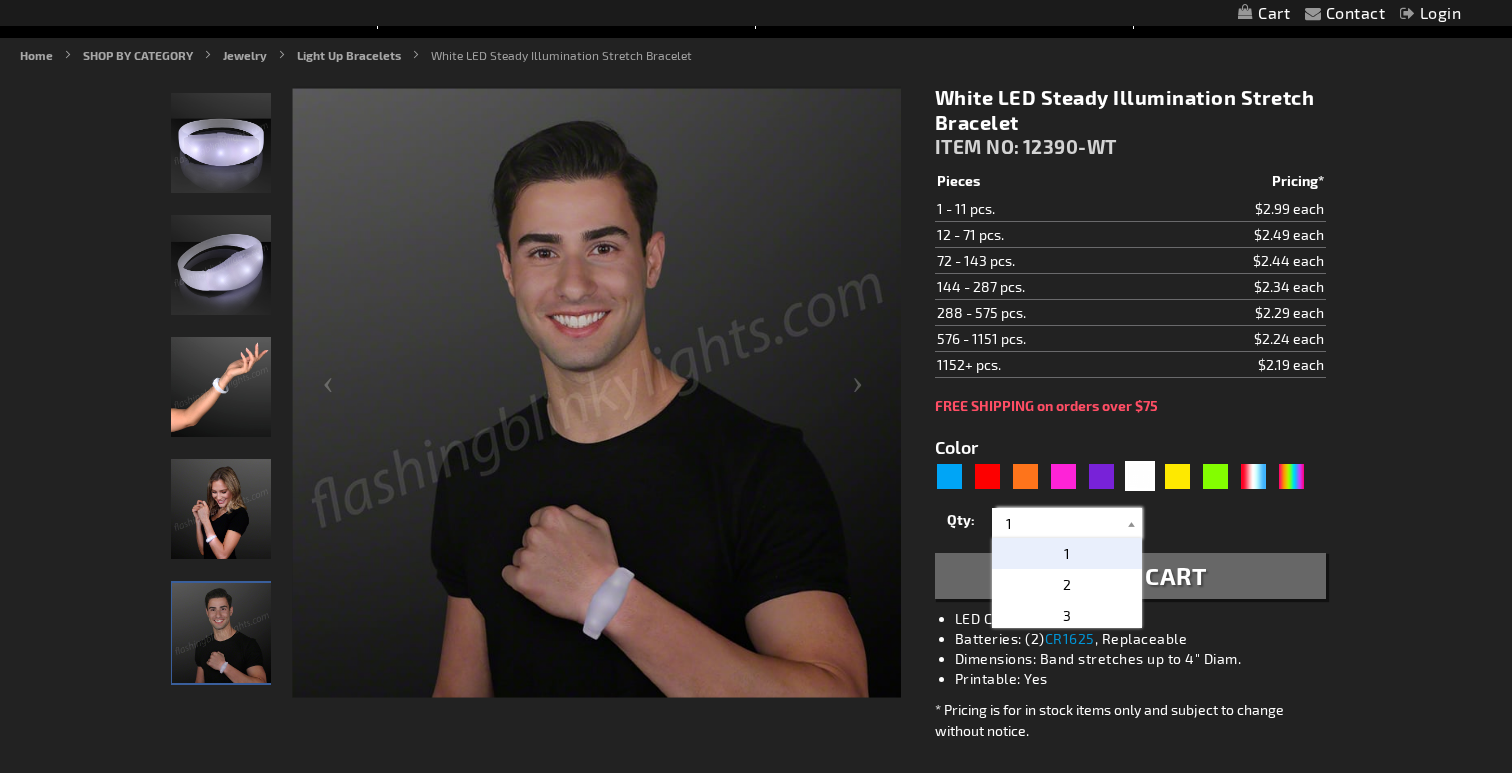 click on "1" at bounding box center (1069, 523) 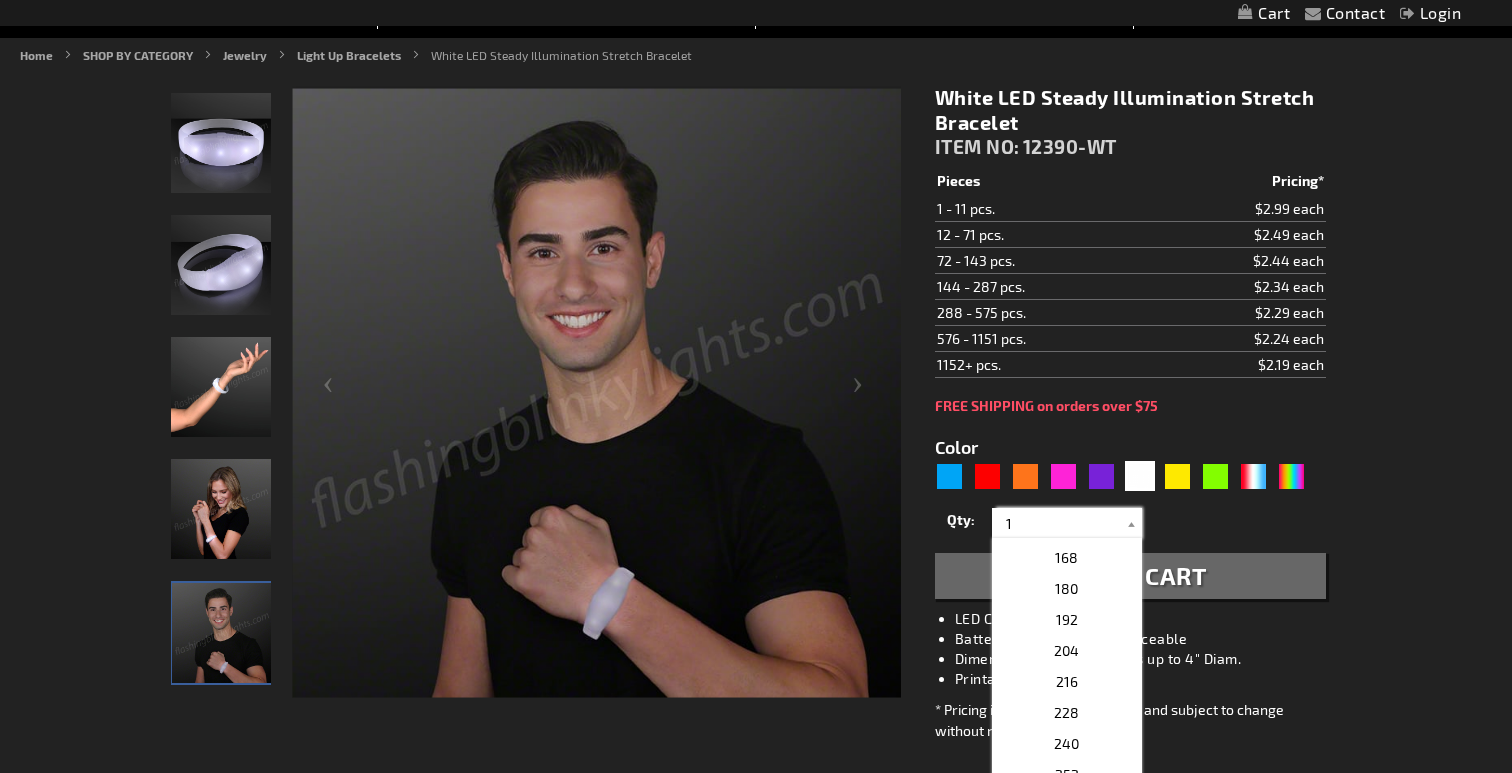 scroll, scrollTop: 741, scrollLeft: 0, axis: vertical 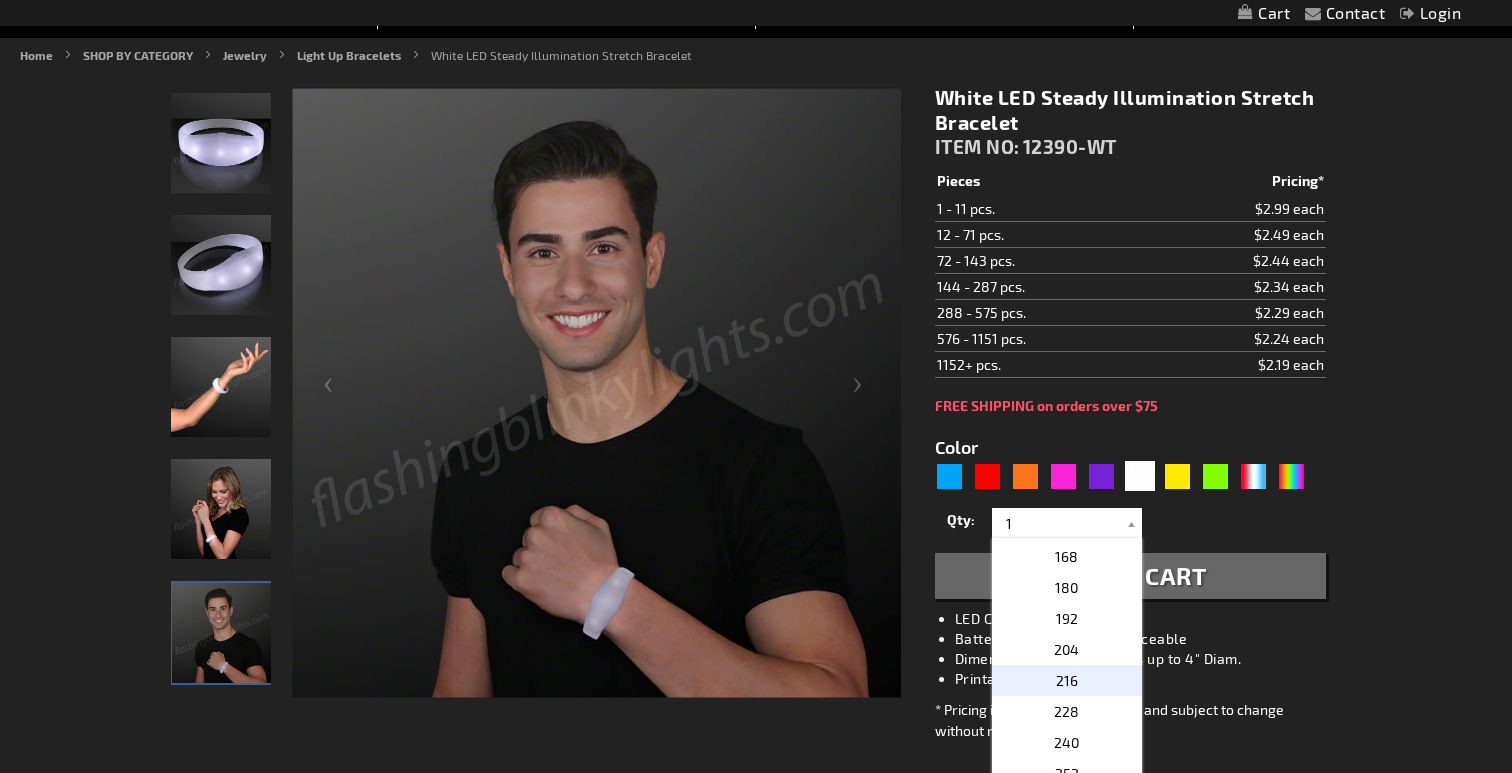 click on "216" at bounding box center [1067, 680] 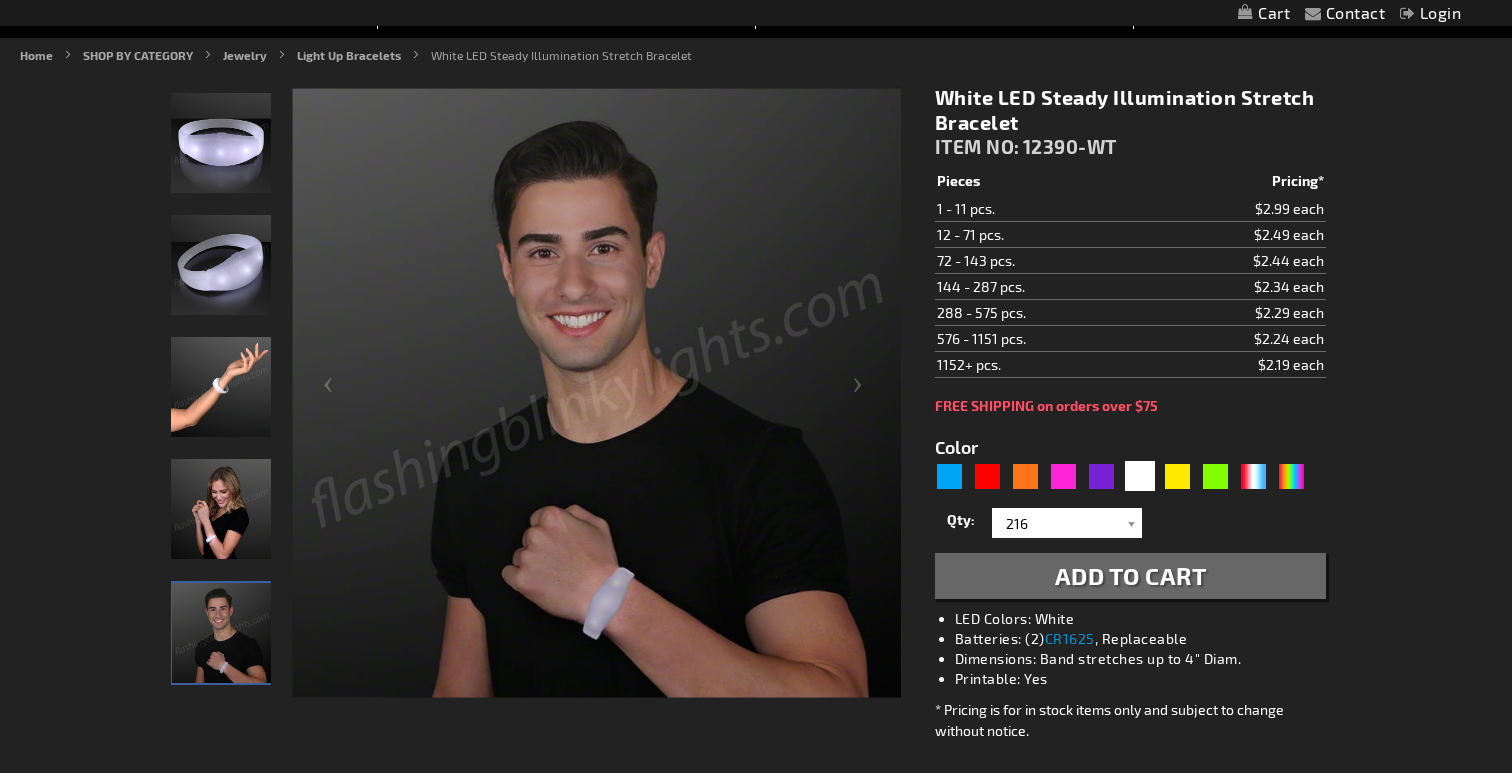 click on "Add to Cart" at bounding box center [1131, 575] 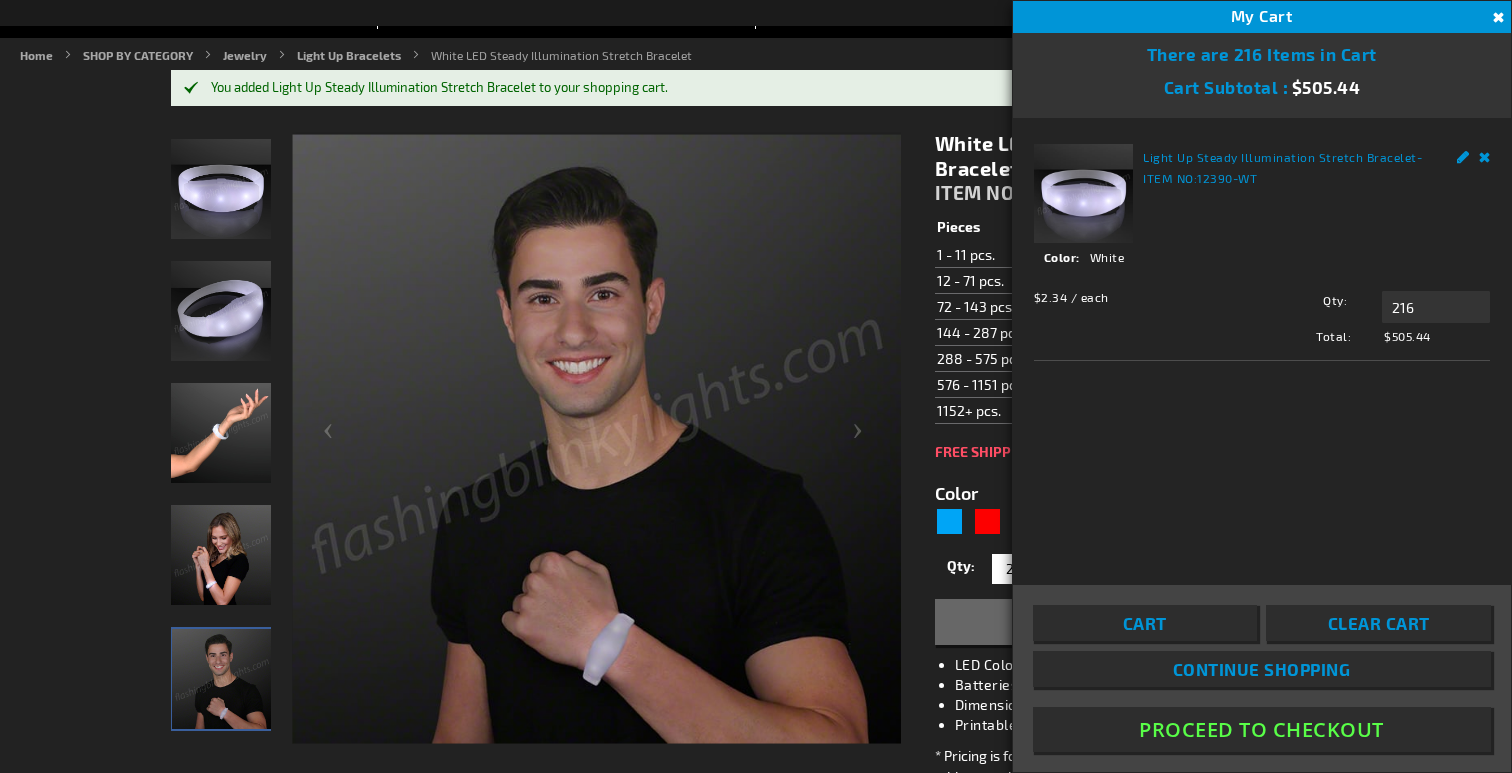 click on "Proceed To Checkout" at bounding box center [1262, 729] 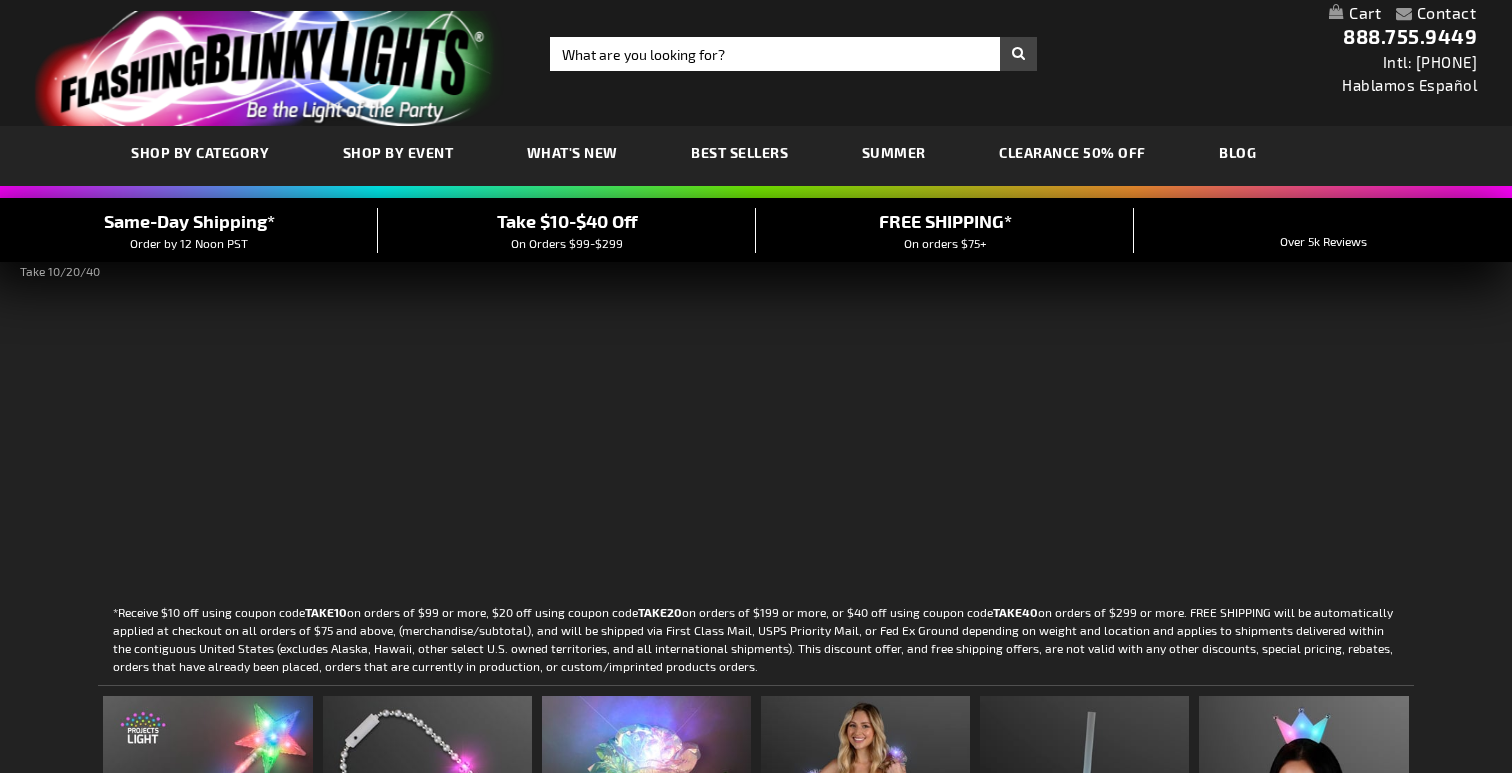 scroll, scrollTop: 0, scrollLeft: 0, axis: both 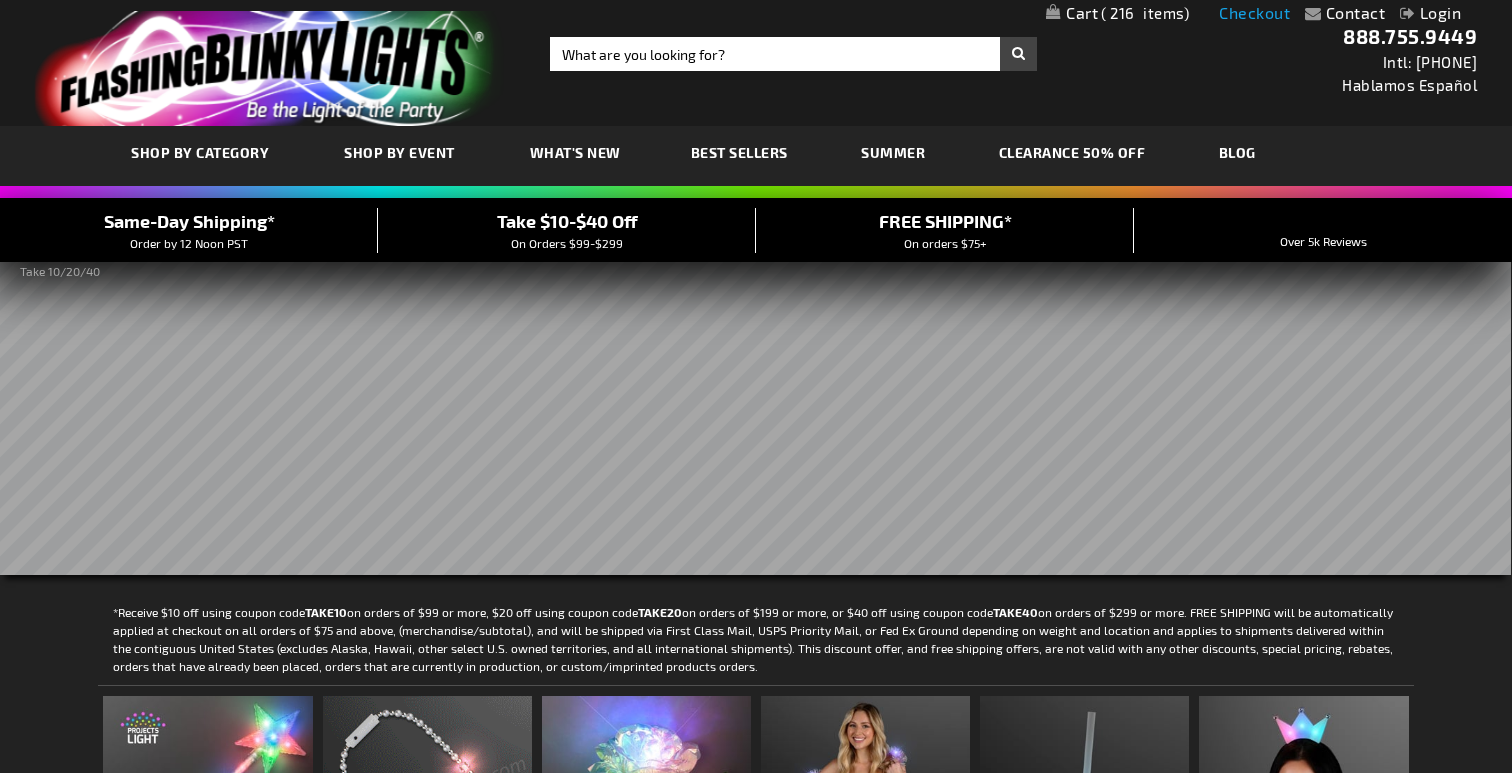 click on "Checkout" at bounding box center [1254, 12] 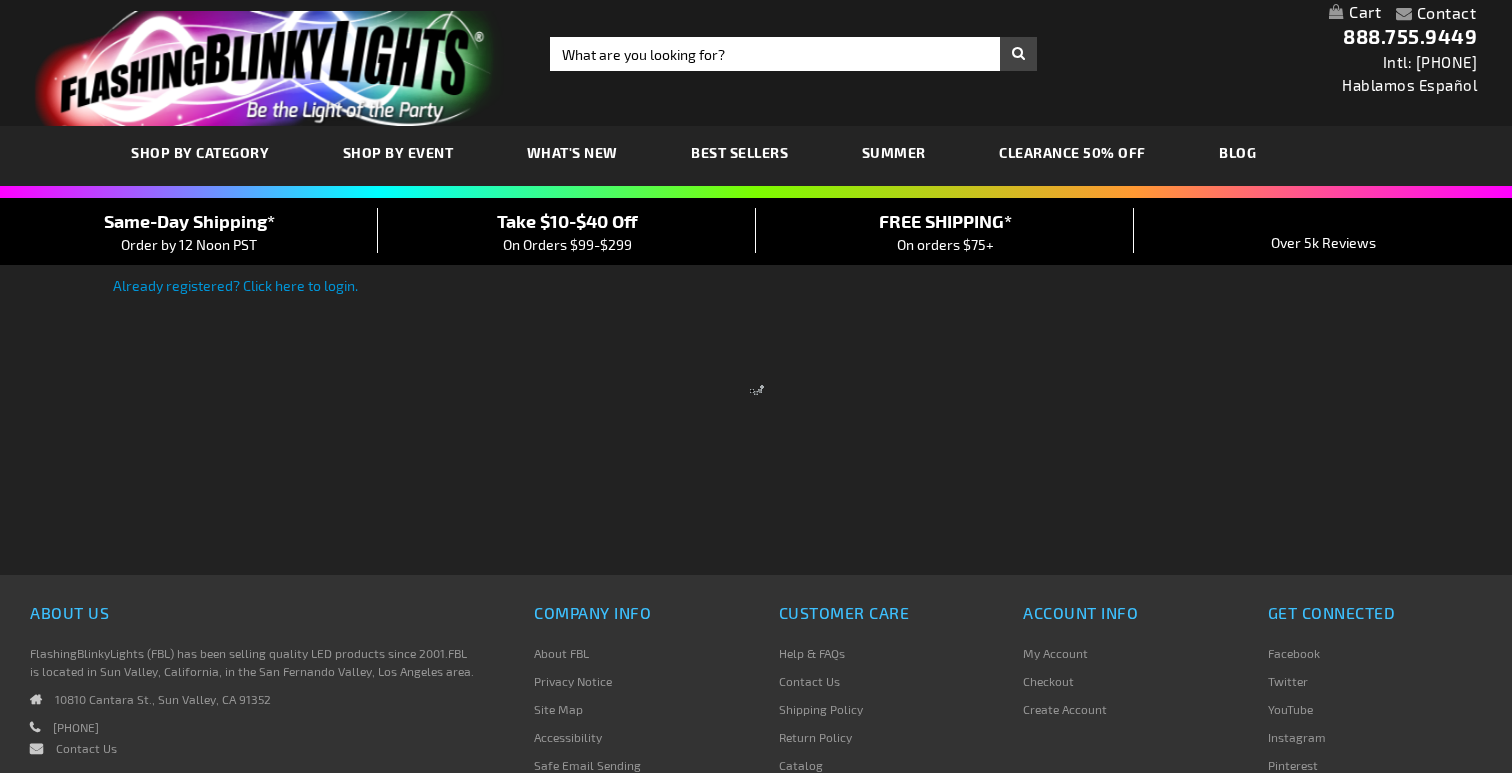 scroll, scrollTop: 0, scrollLeft: 0, axis: both 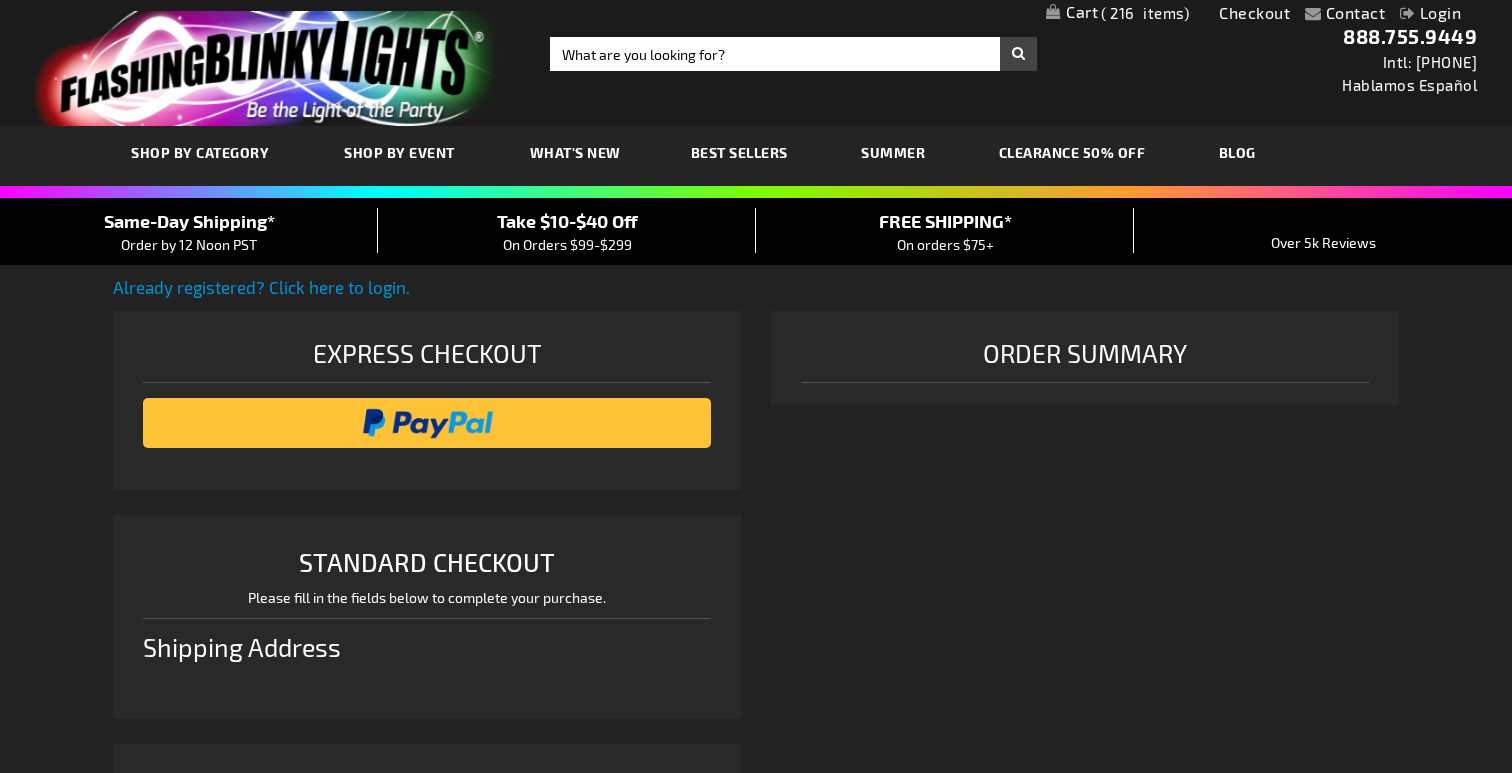 select on "US" 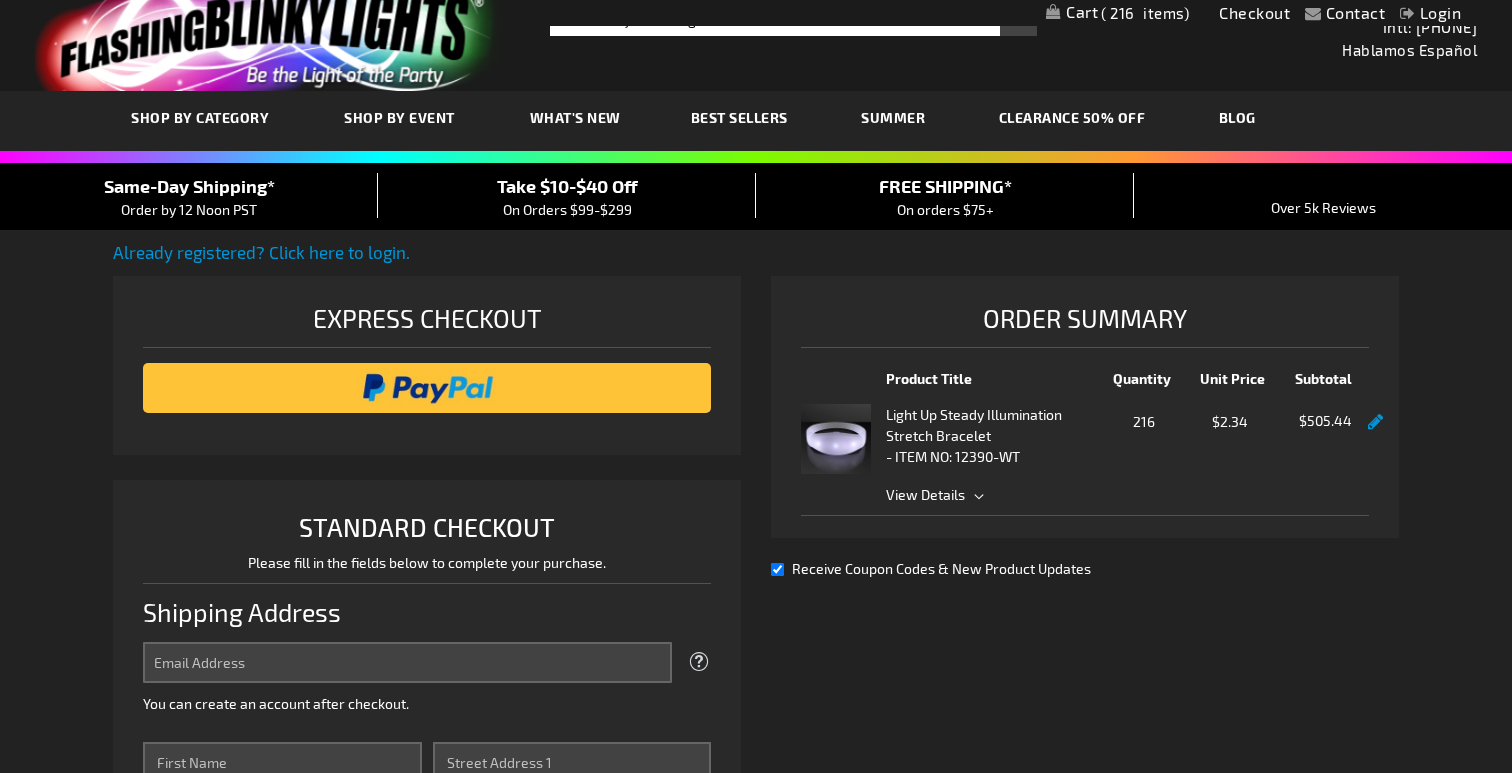 scroll, scrollTop: 42, scrollLeft: 0, axis: vertical 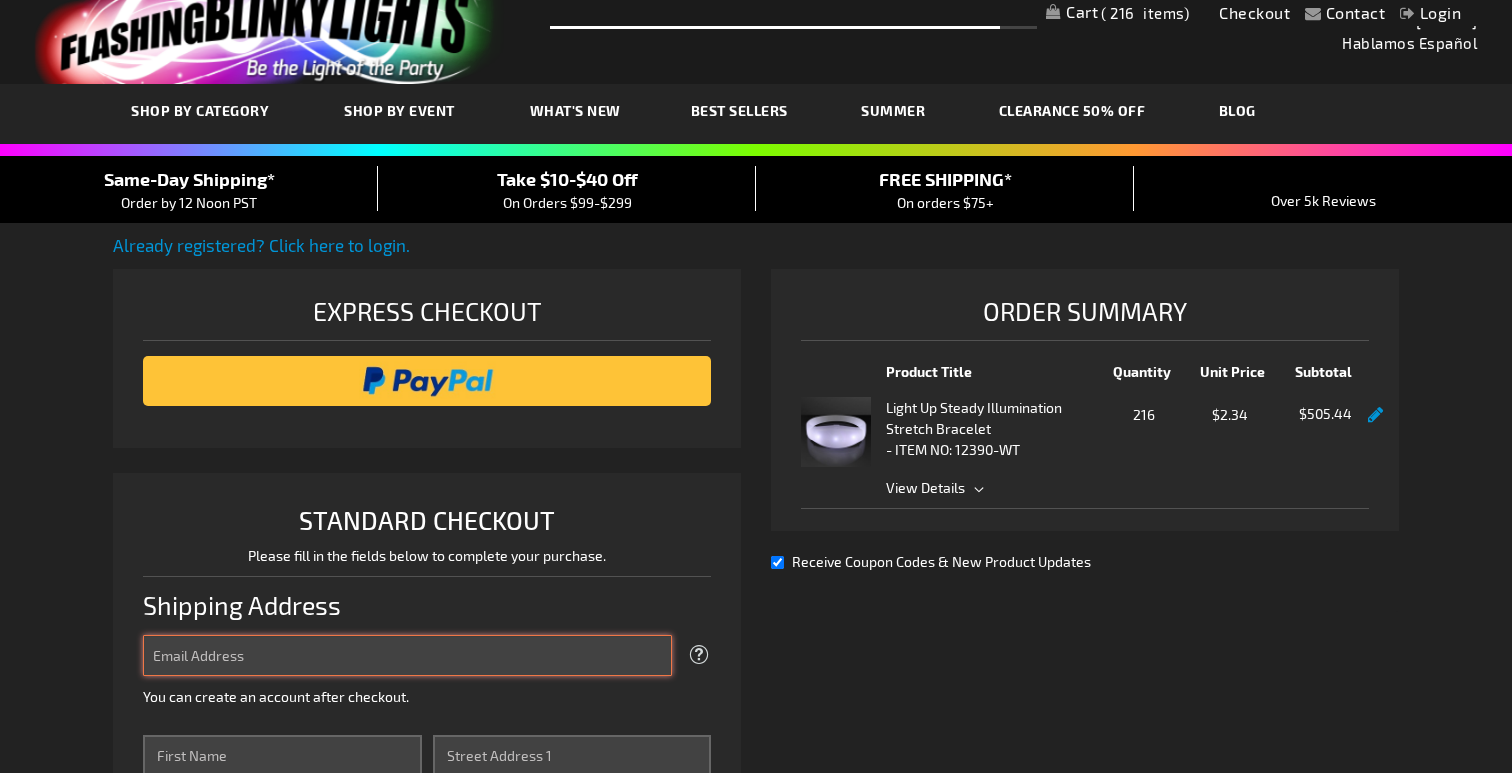 click on "Email Address" at bounding box center [407, 655] 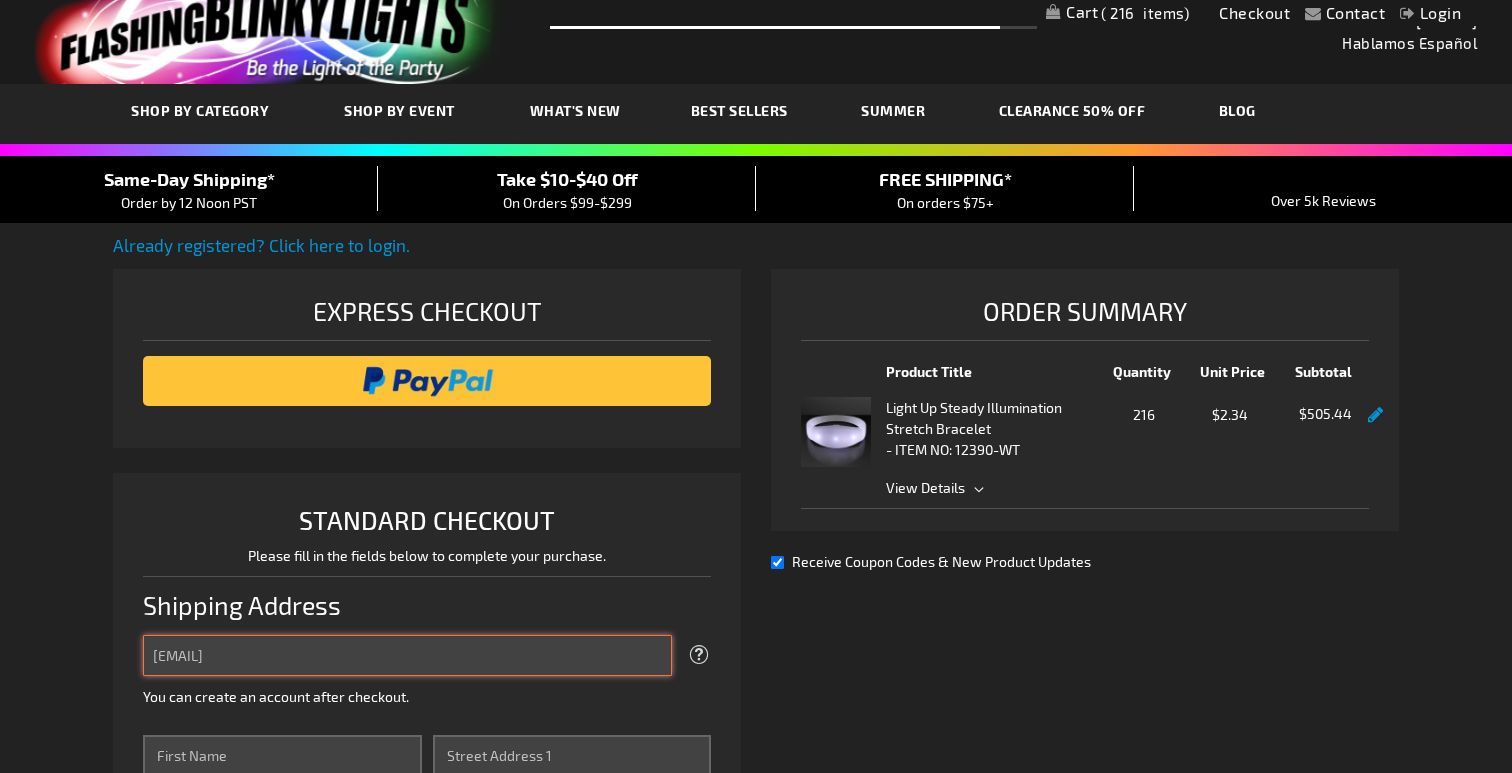 scroll, scrollTop: 398, scrollLeft: 0, axis: vertical 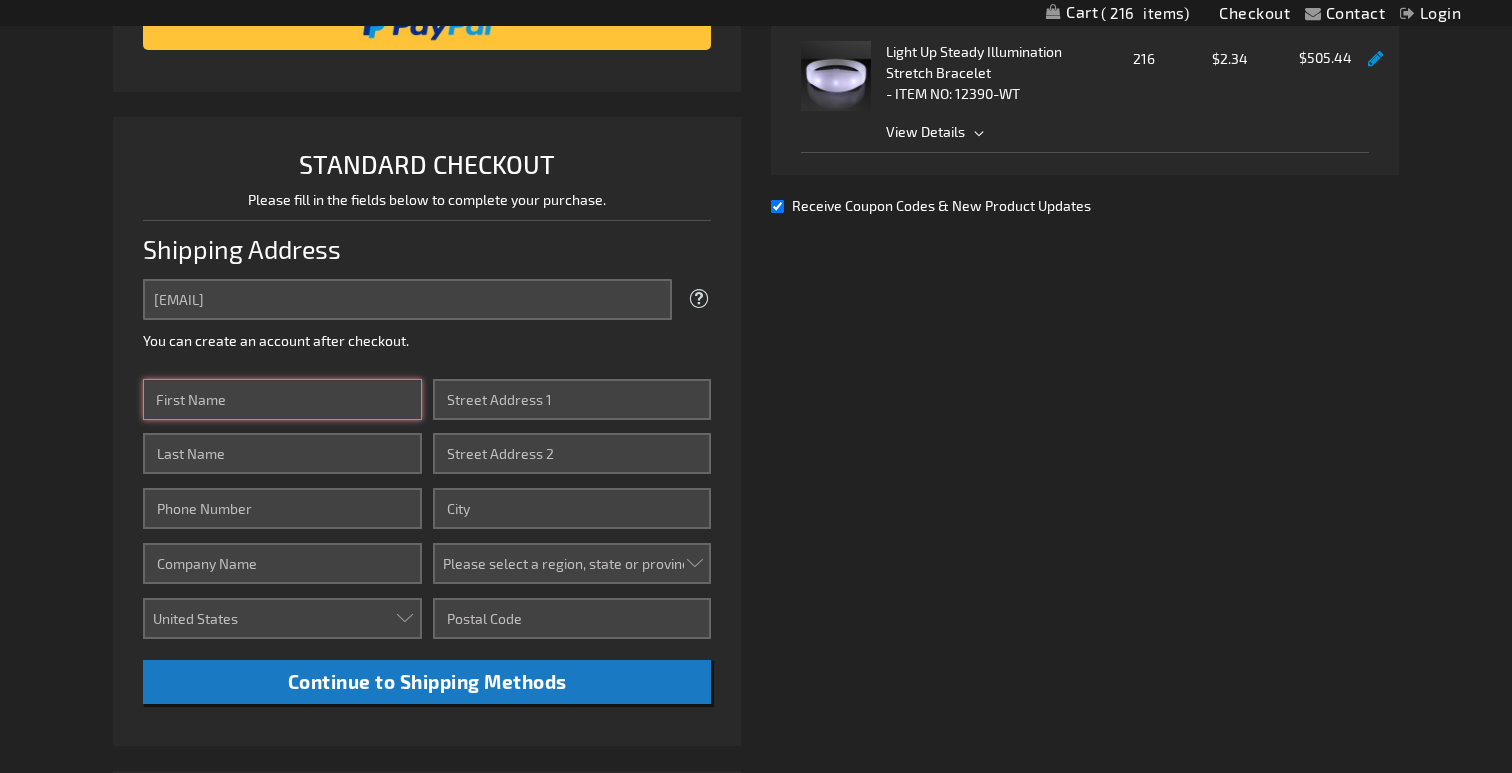 click on "First Name" at bounding box center [282, 399] 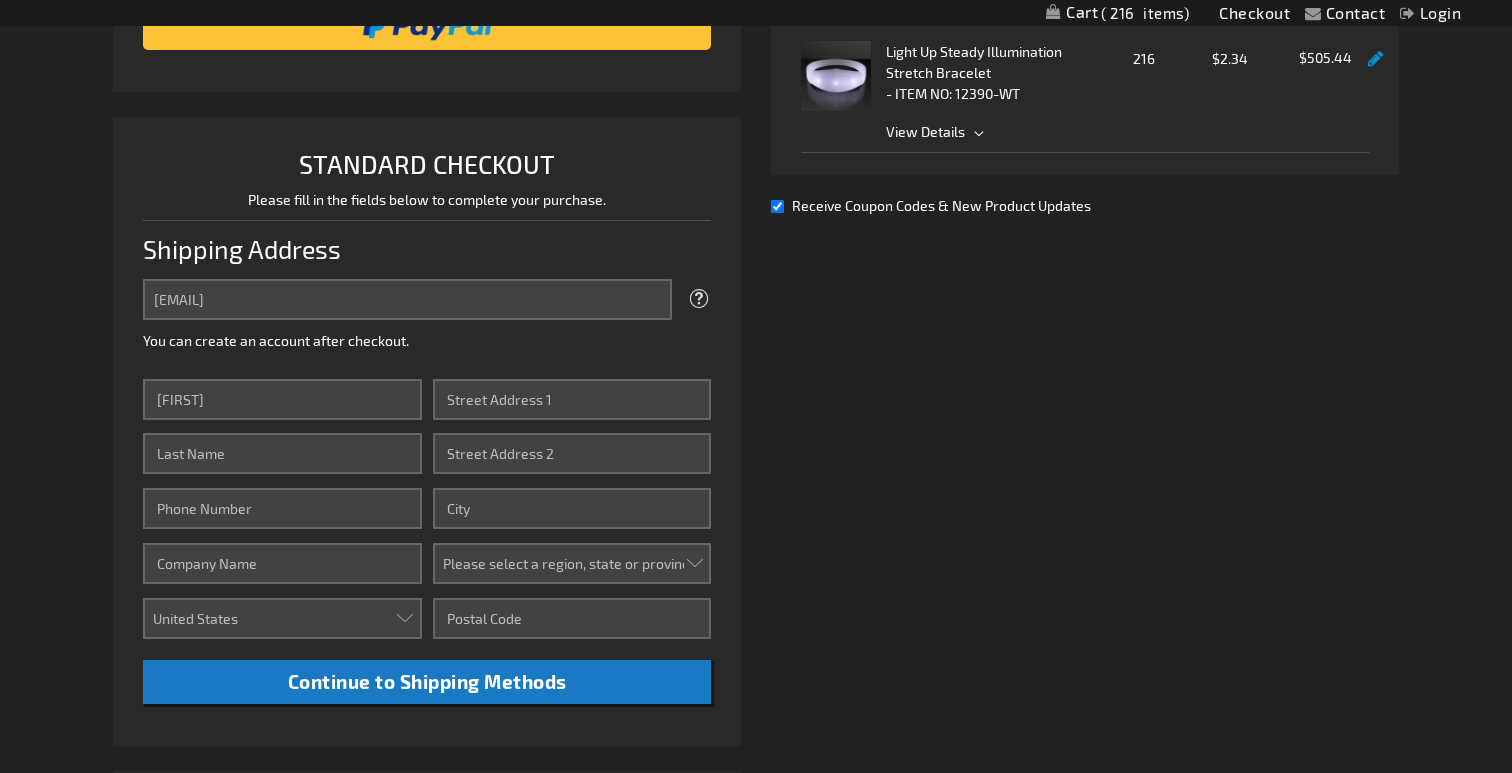 type on "[LAST]" 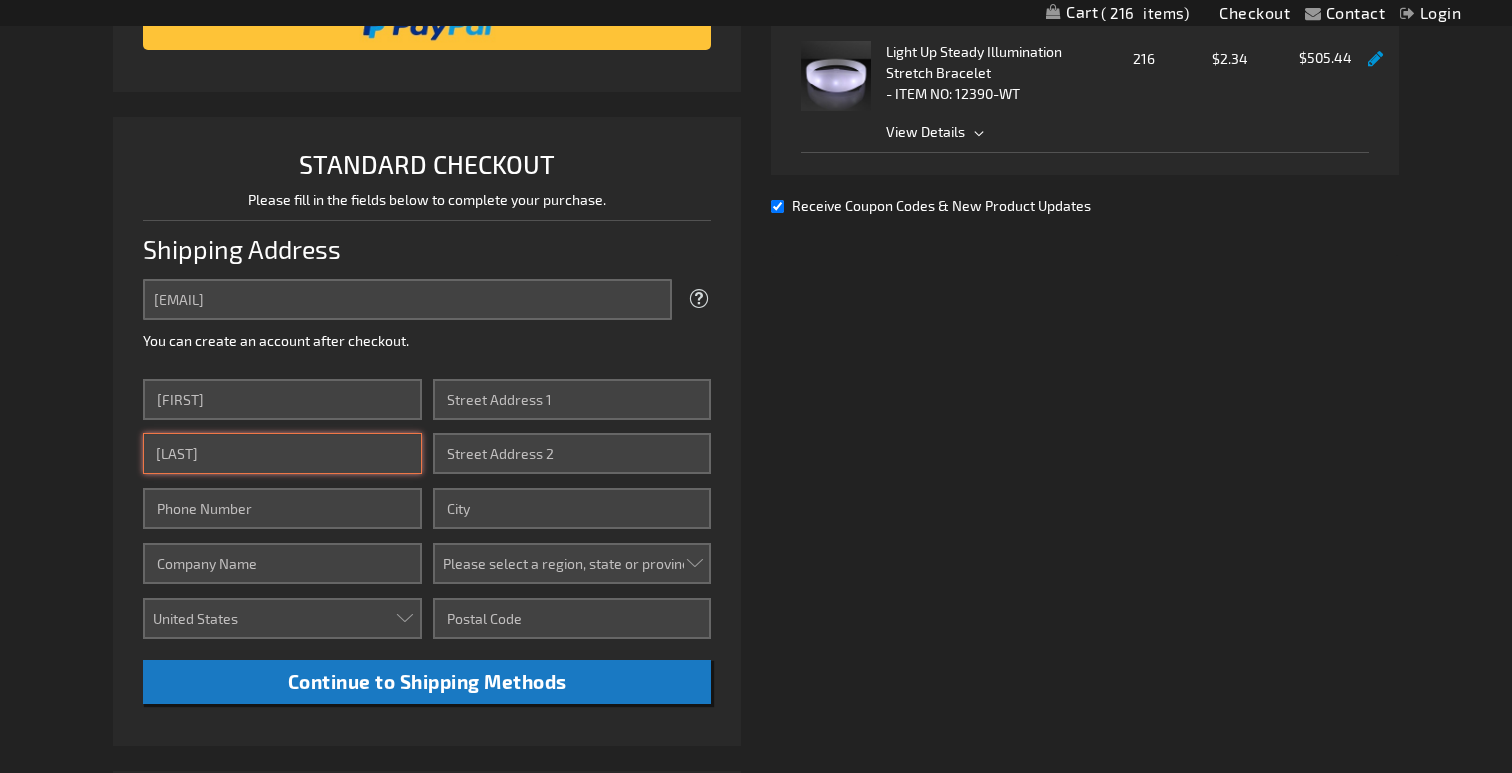 type on "7863429322" 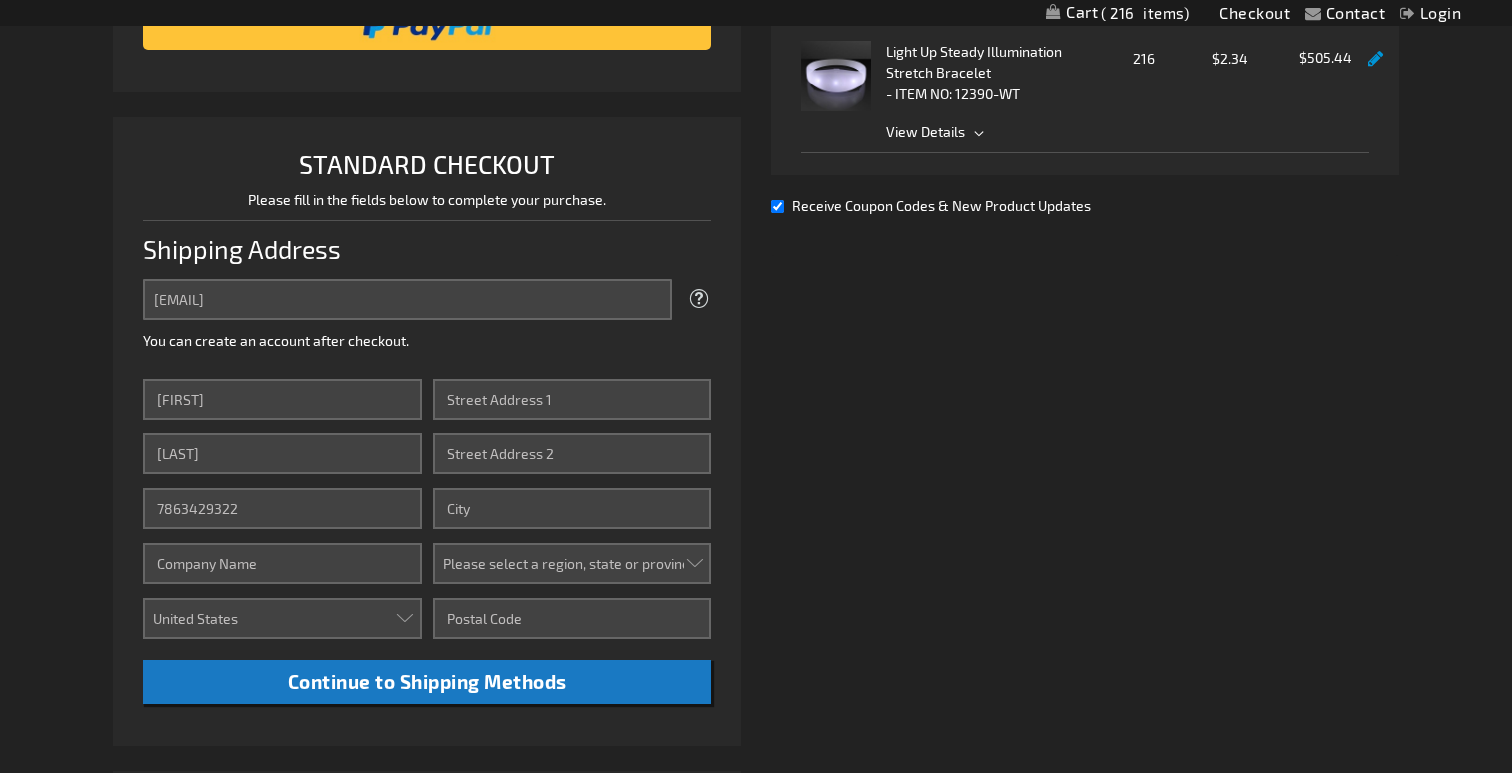 type on "[NUMBER] [STREET]" 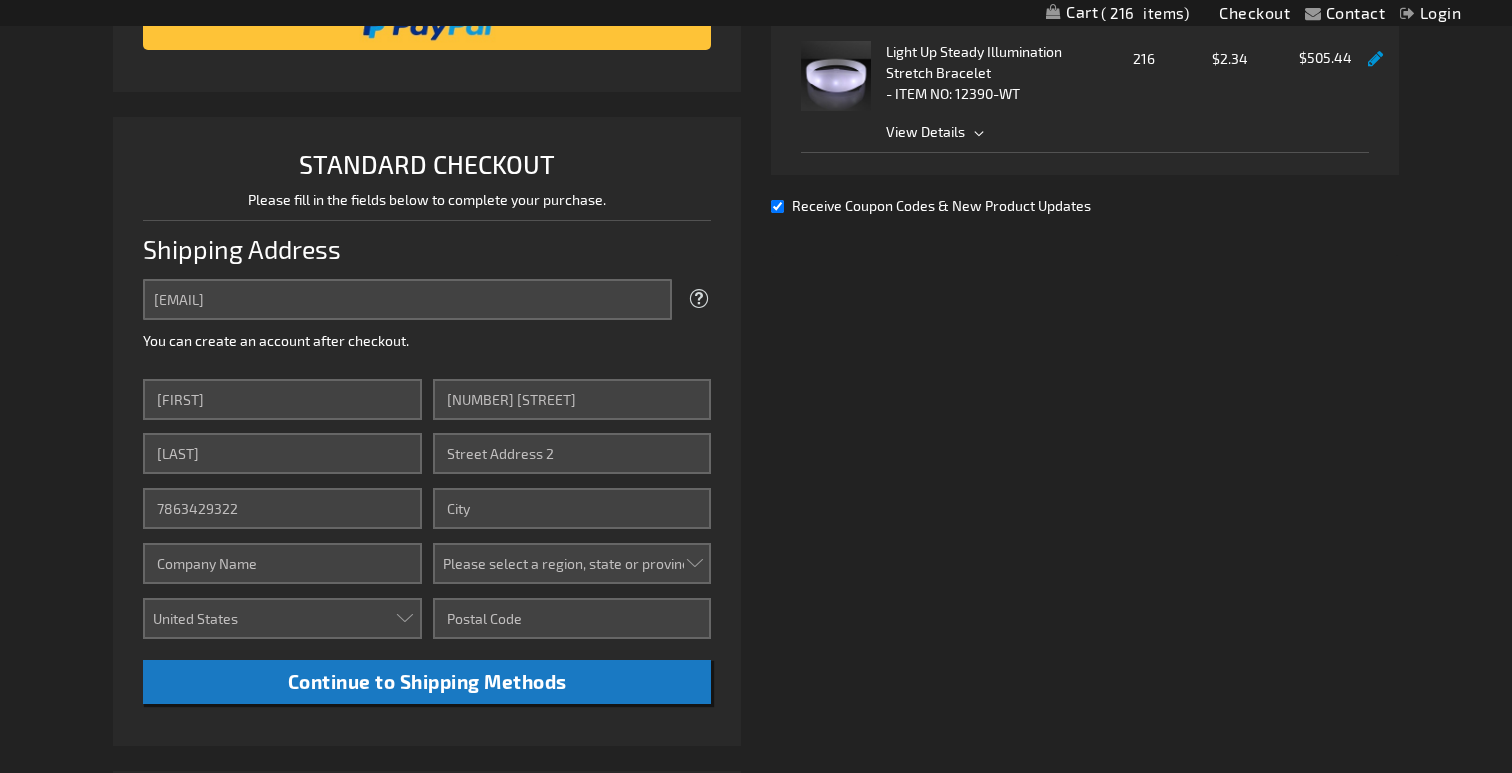 type on "[APT_SUITE]" 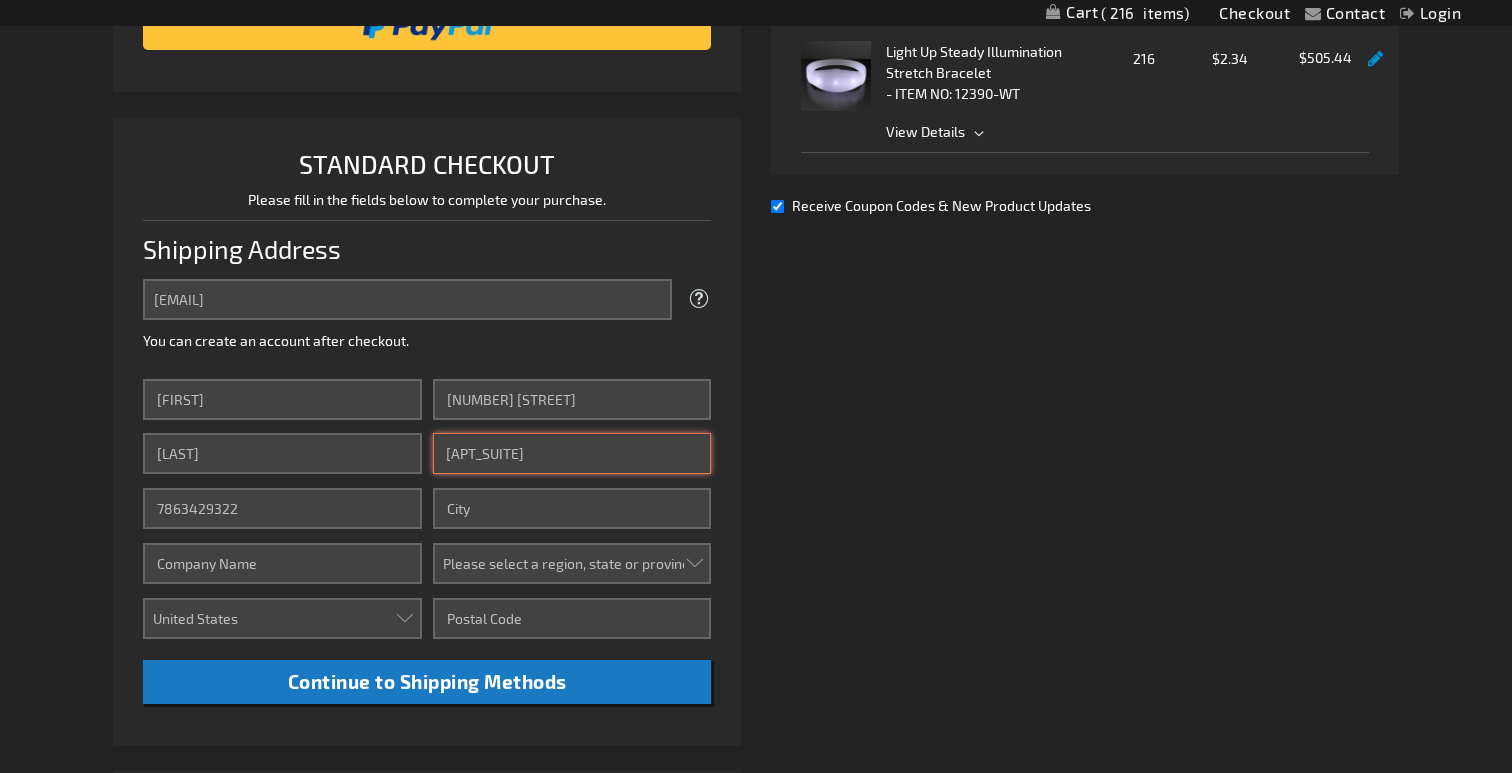 type on "New York" 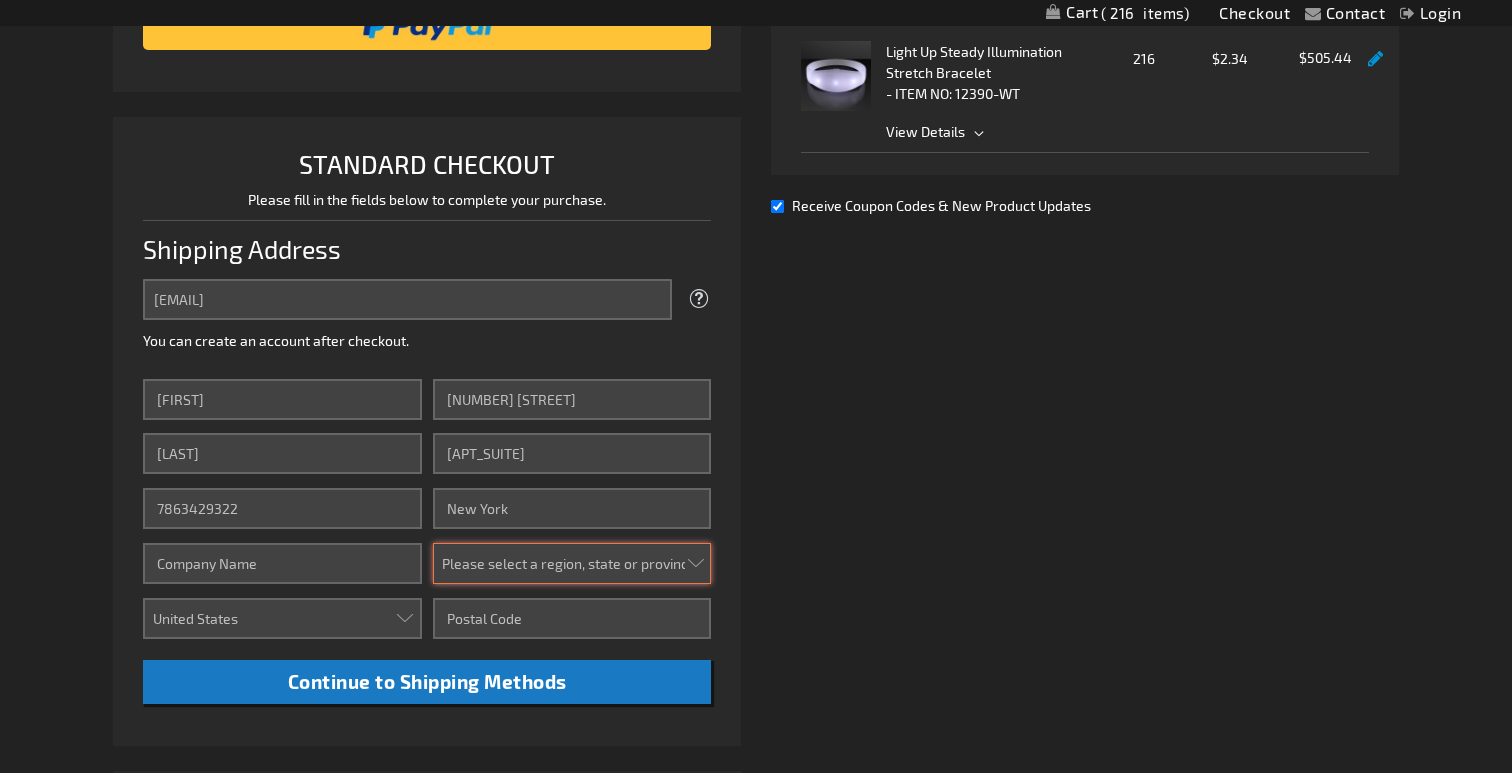 select on "[AGE]" 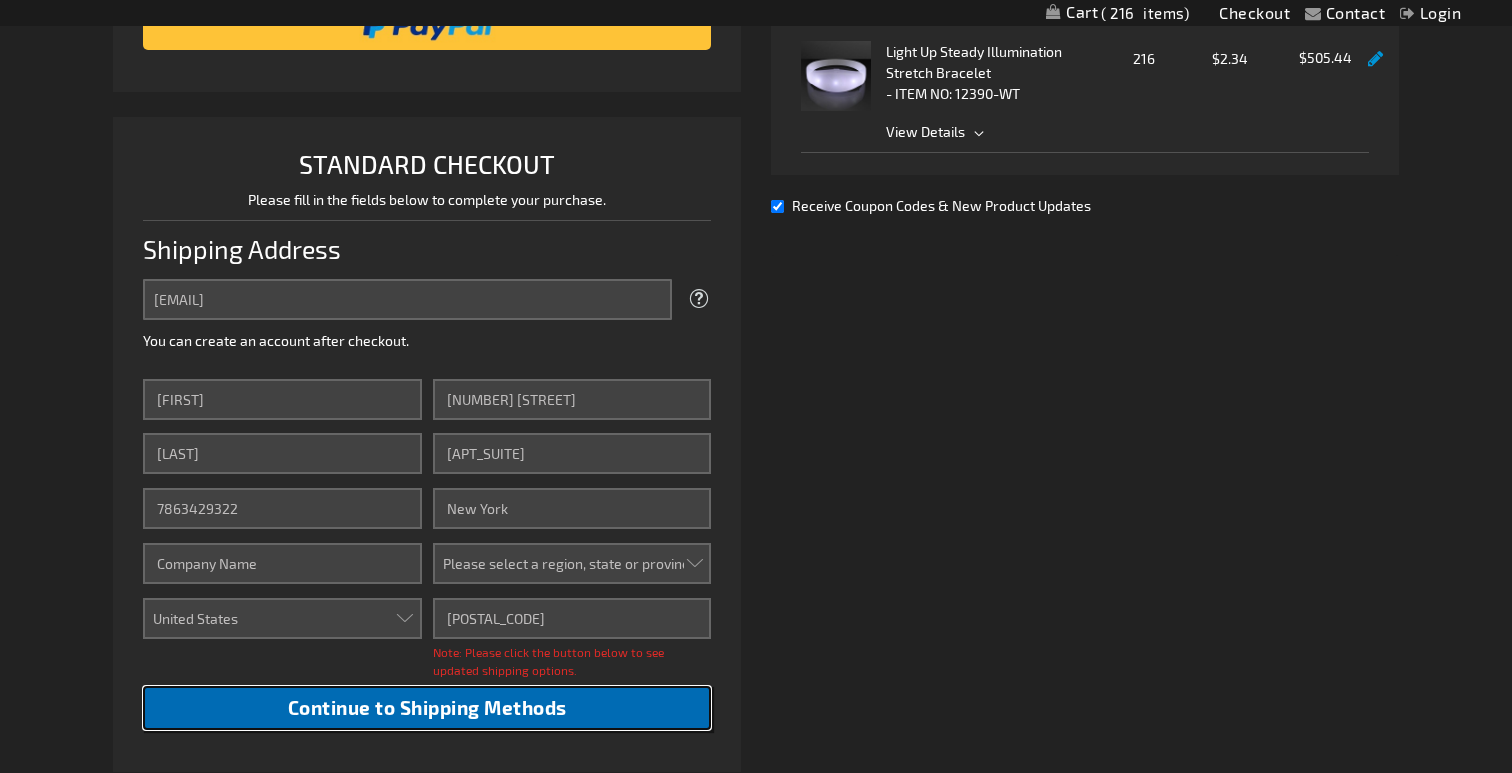 click on "Continue to Shipping Methods" at bounding box center [427, 707] 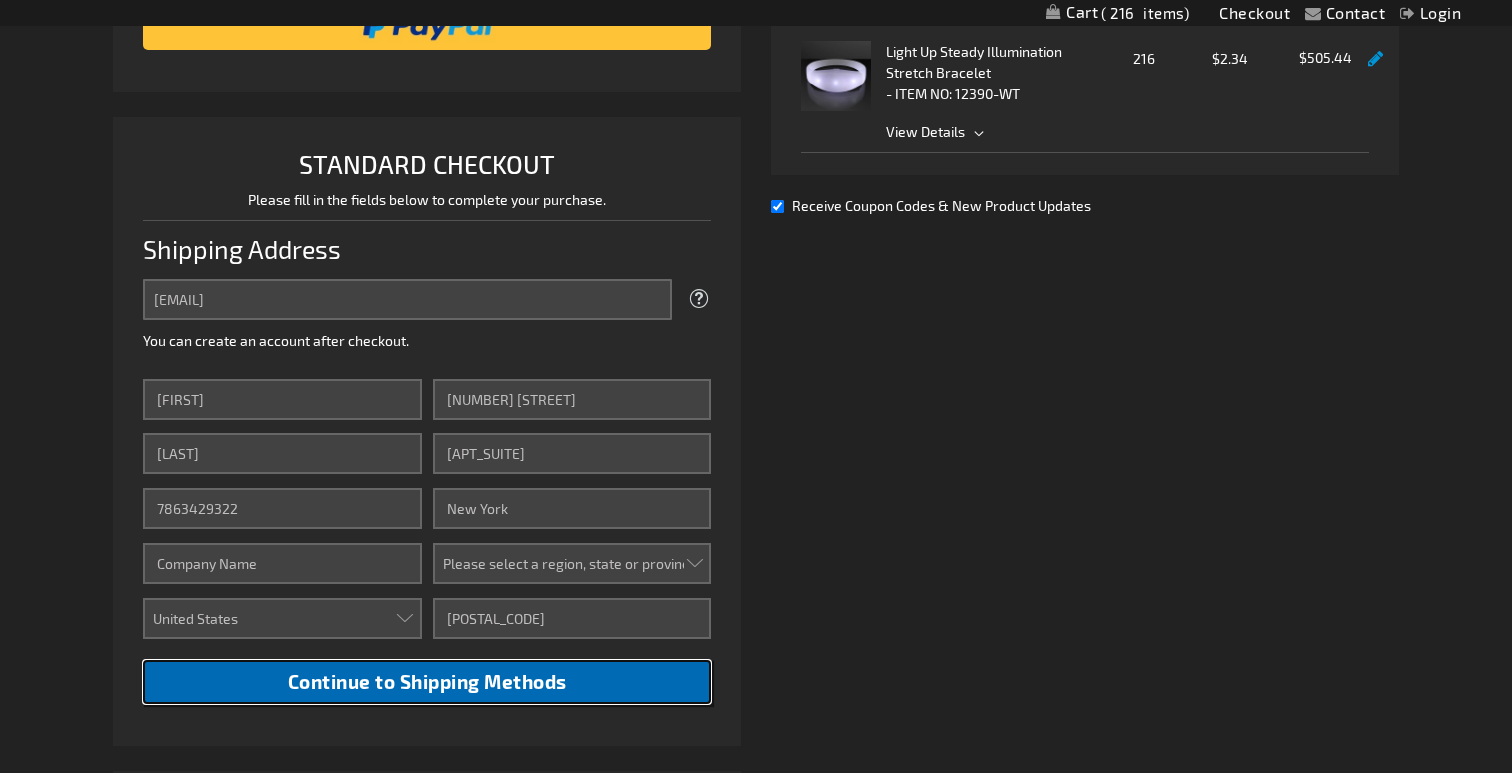 scroll, scrollTop: 711, scrollLeft: 0, axis: vertical 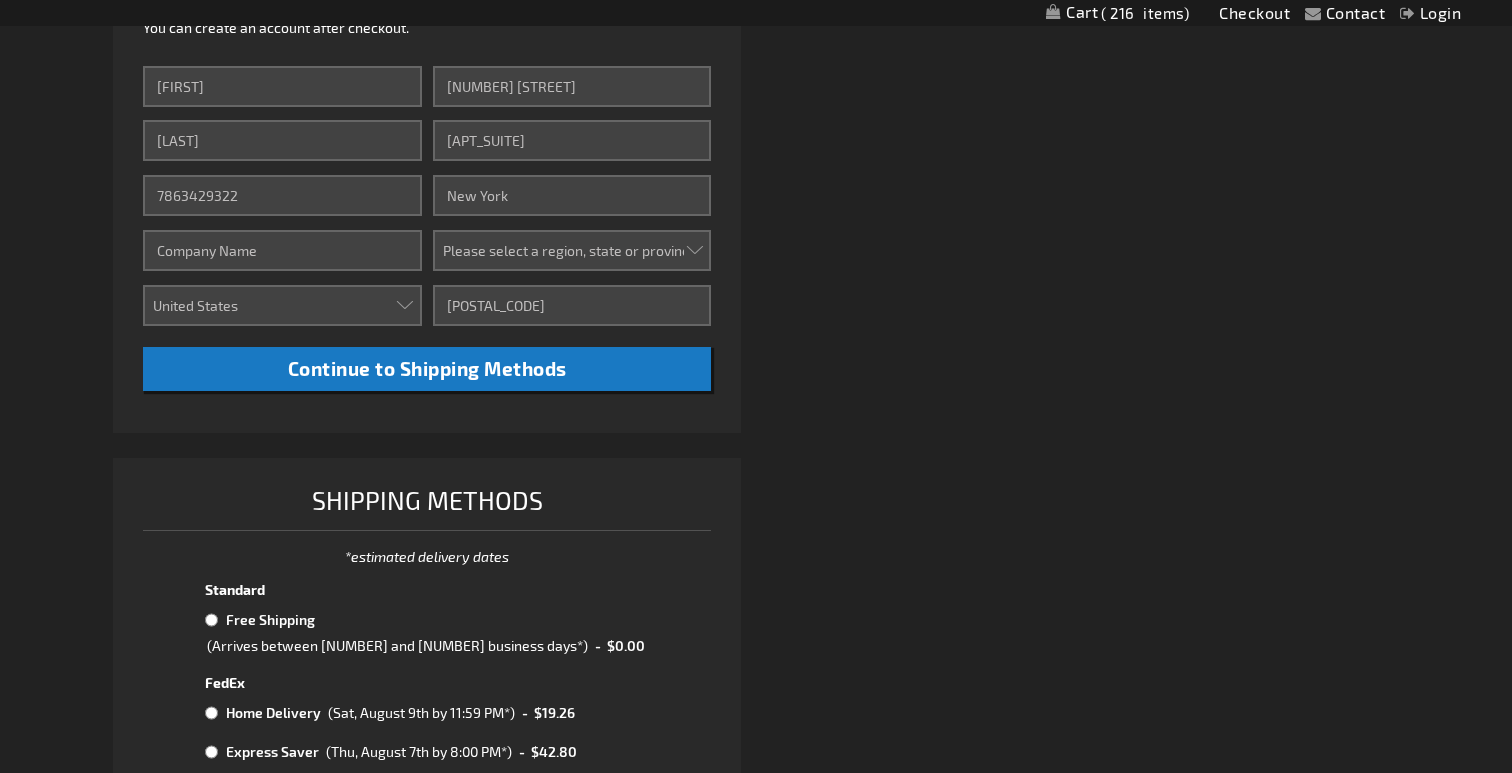 click on "(Arrives between [NUMBER] and [NUMBER] business days*)" at bounding box center (397, 645) 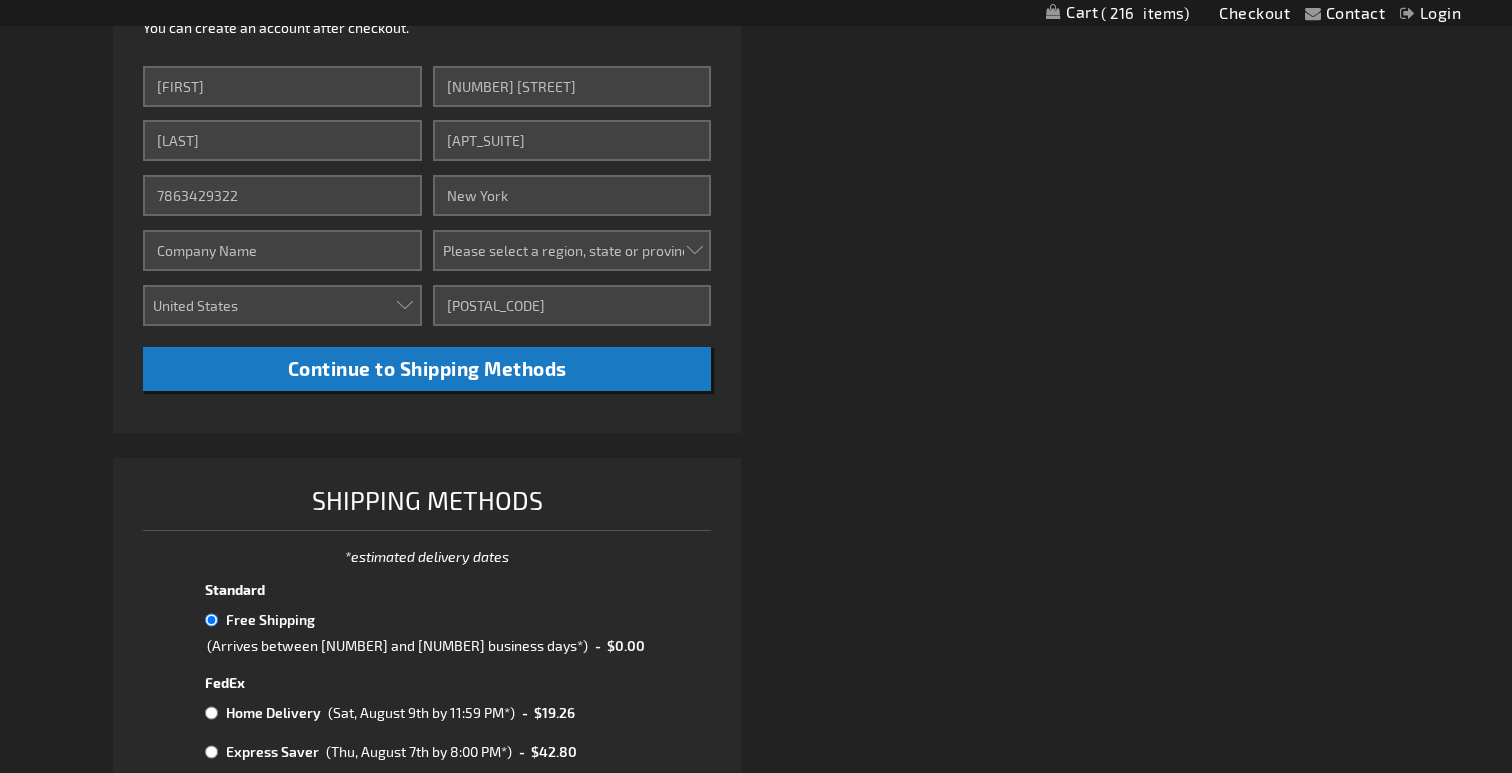 radio on "true" 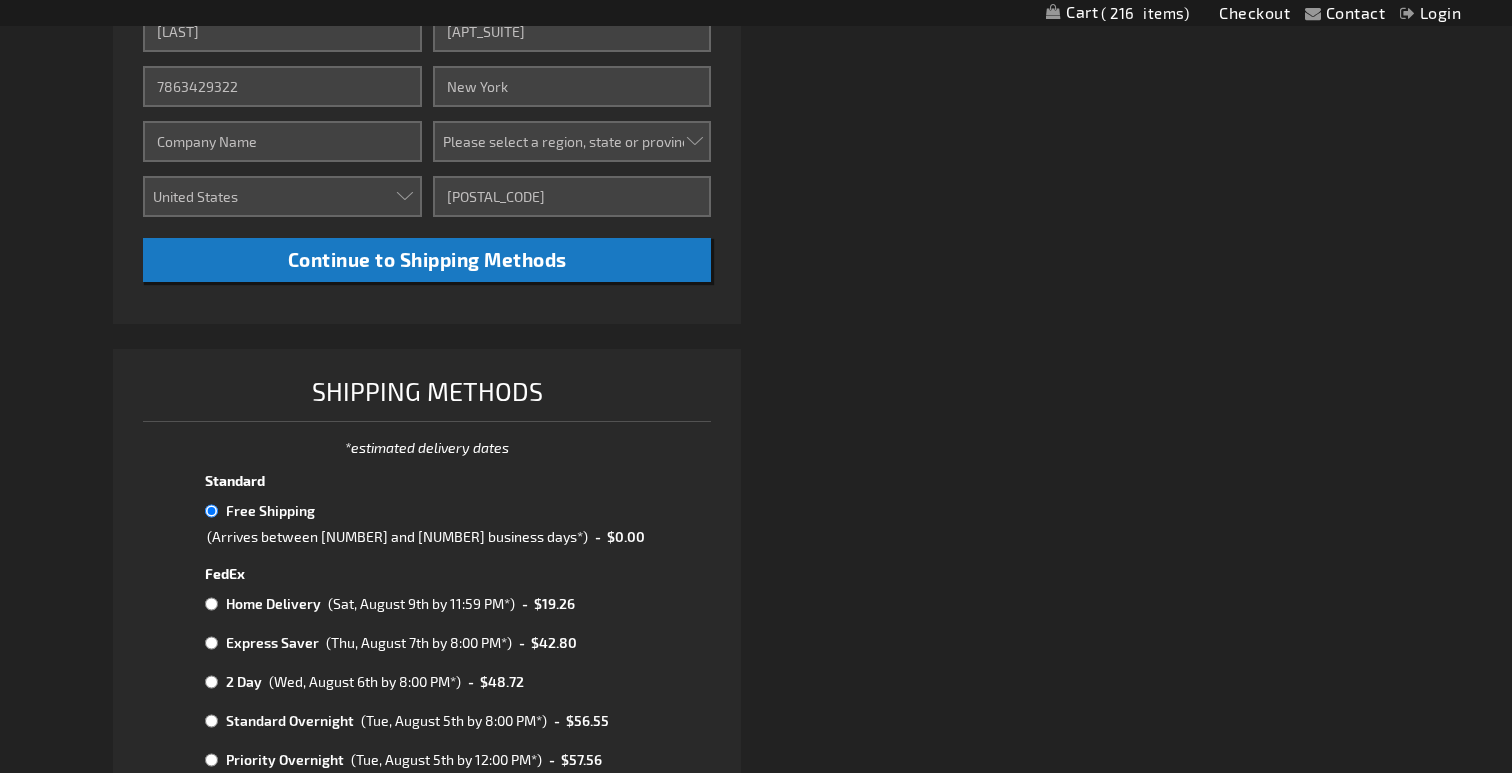 scroll, scrollTop: 964, scrollLeft: 0, axis: vertical 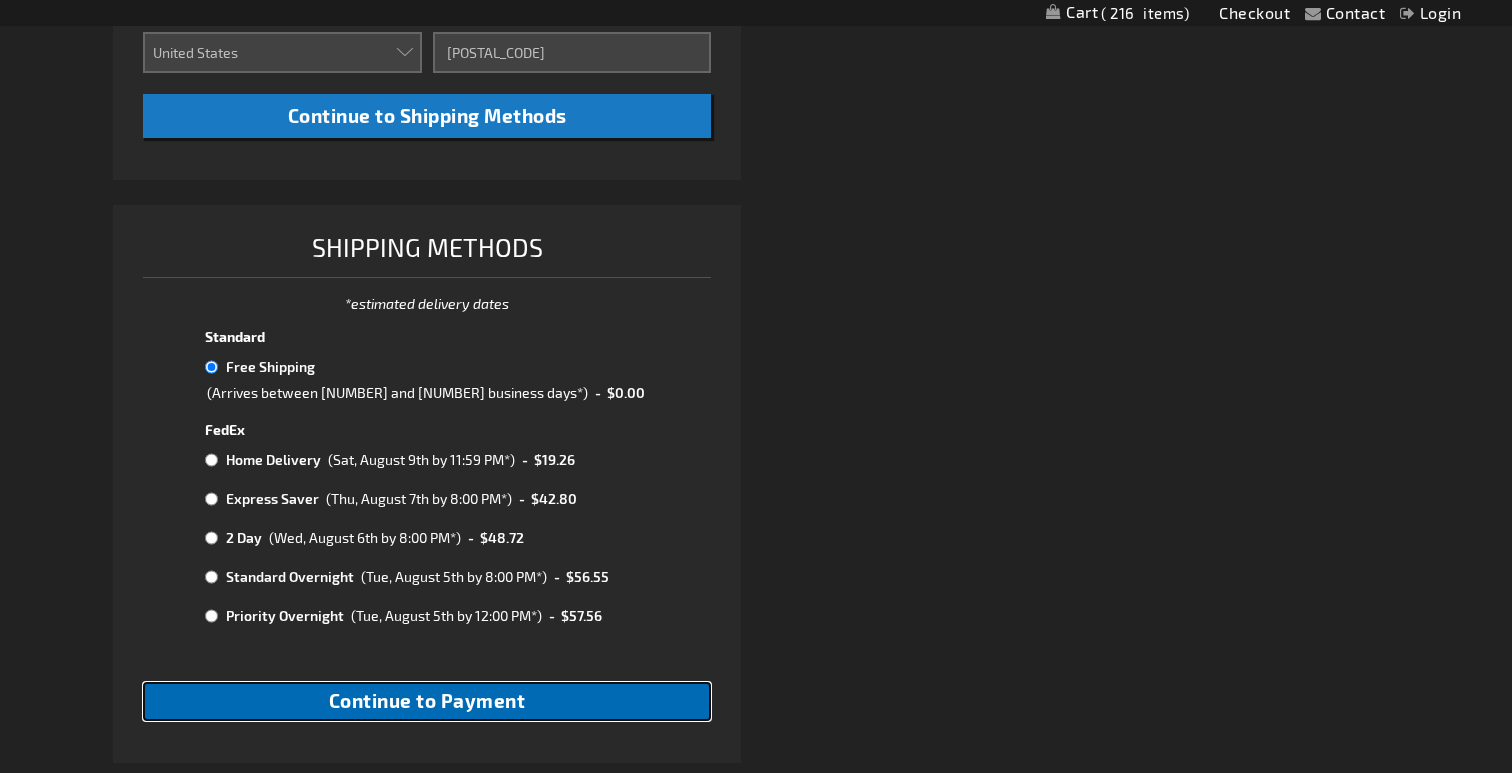 click on "Continue to Payment" at bounding box center (427, 700) 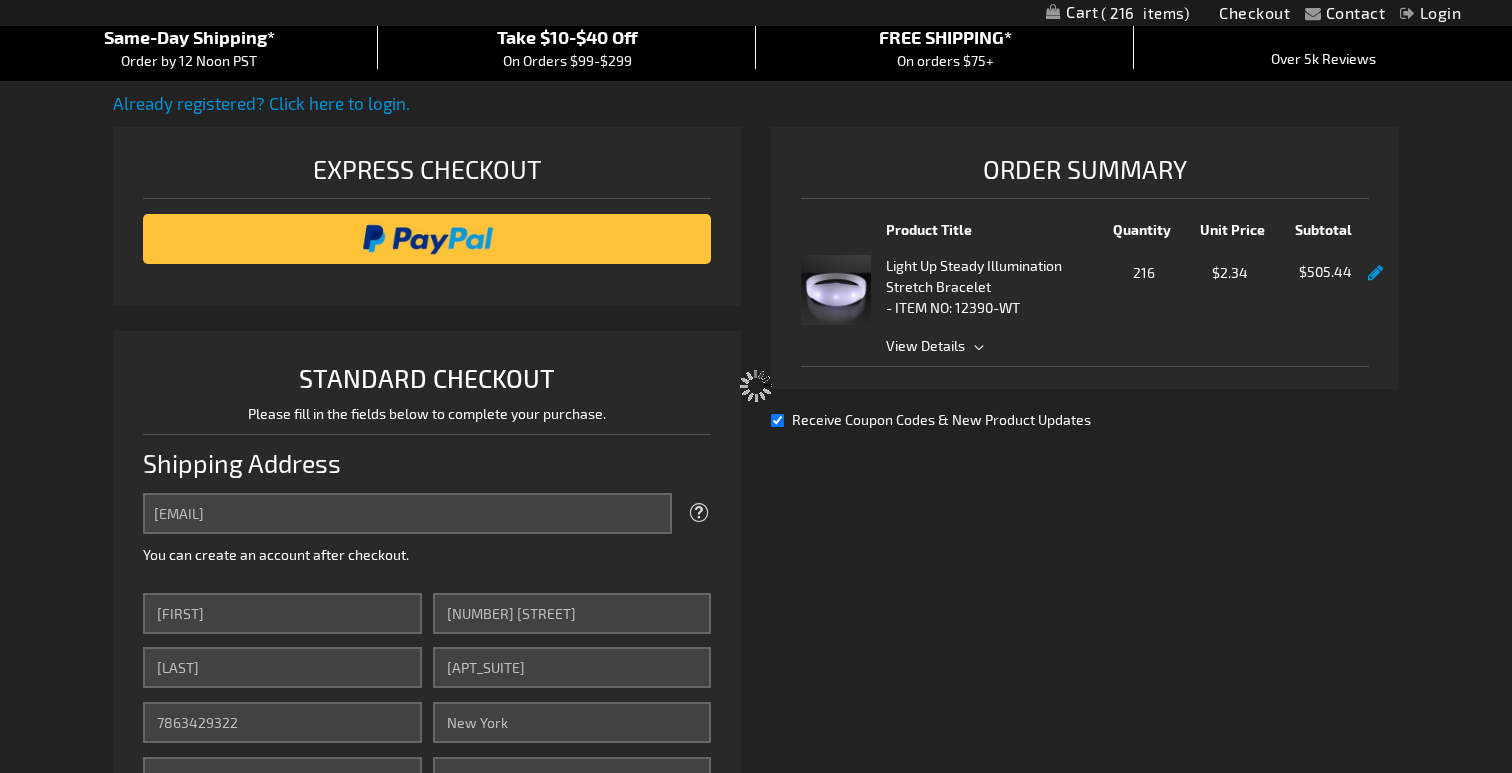 scroll, scrollTop: 0, scrollLeft: 0, axis: both 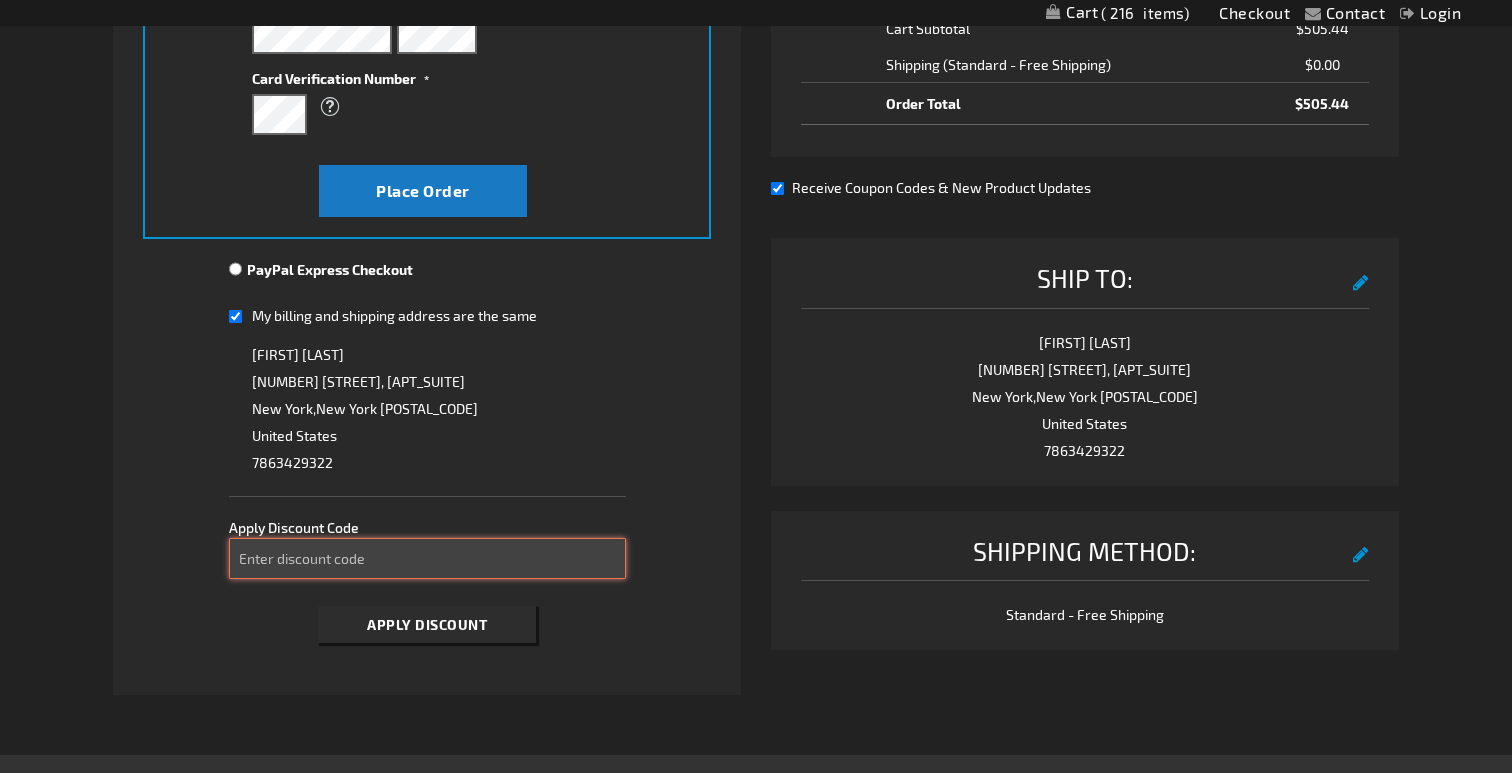 click on "Enter discount code" at bounding box center [427, 558] 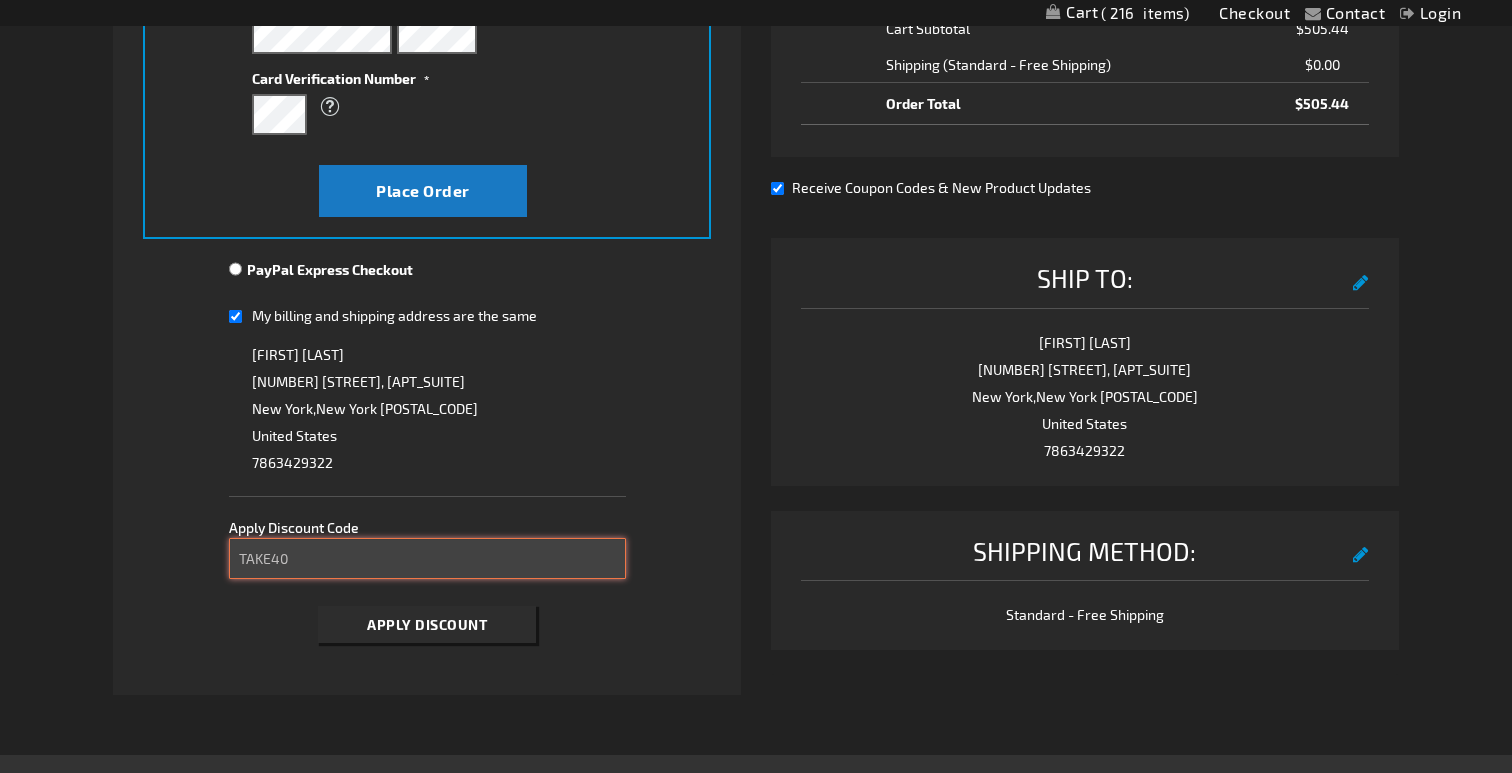 type on "TAKE40" 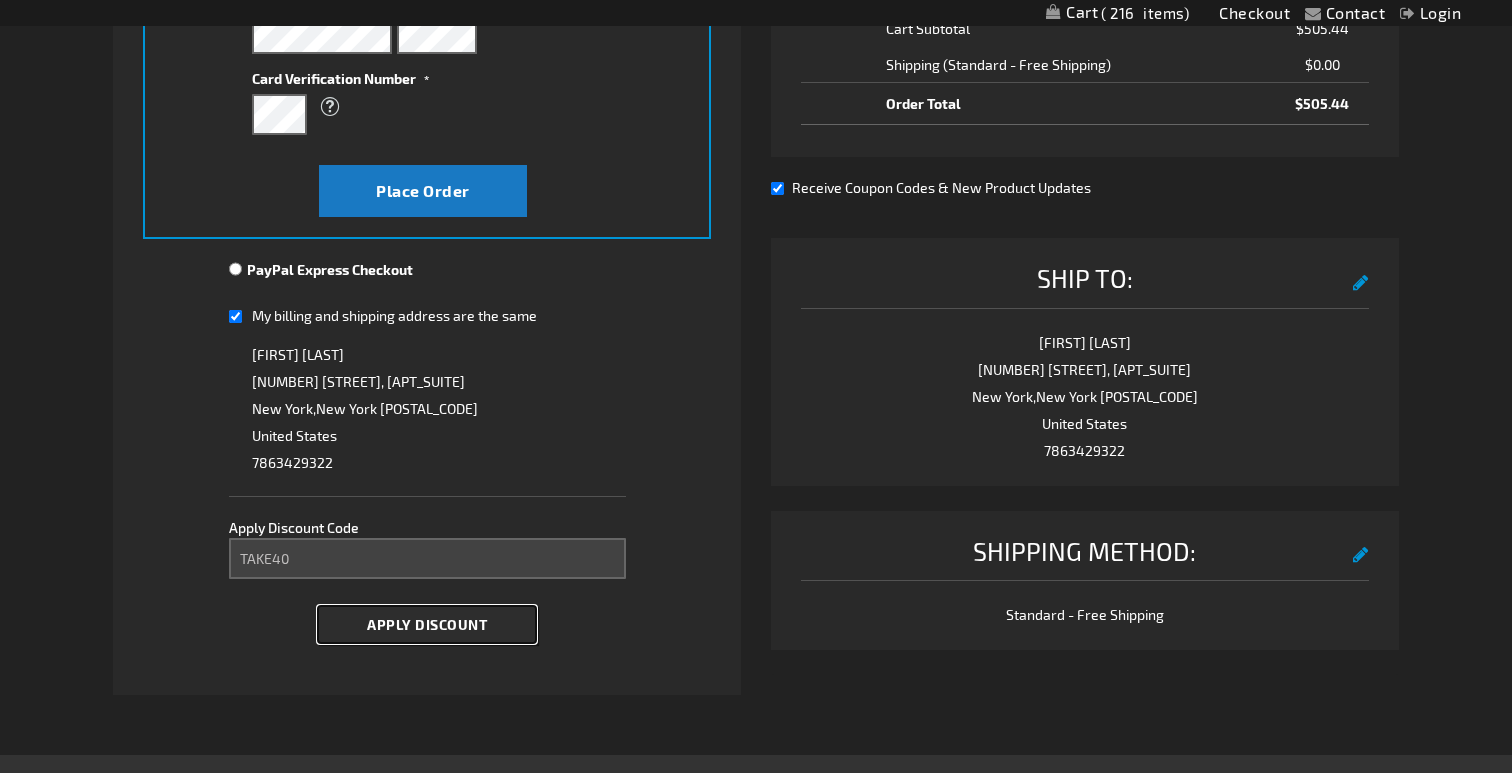 click on "Apply Discount" at bounding box center [427, 624] 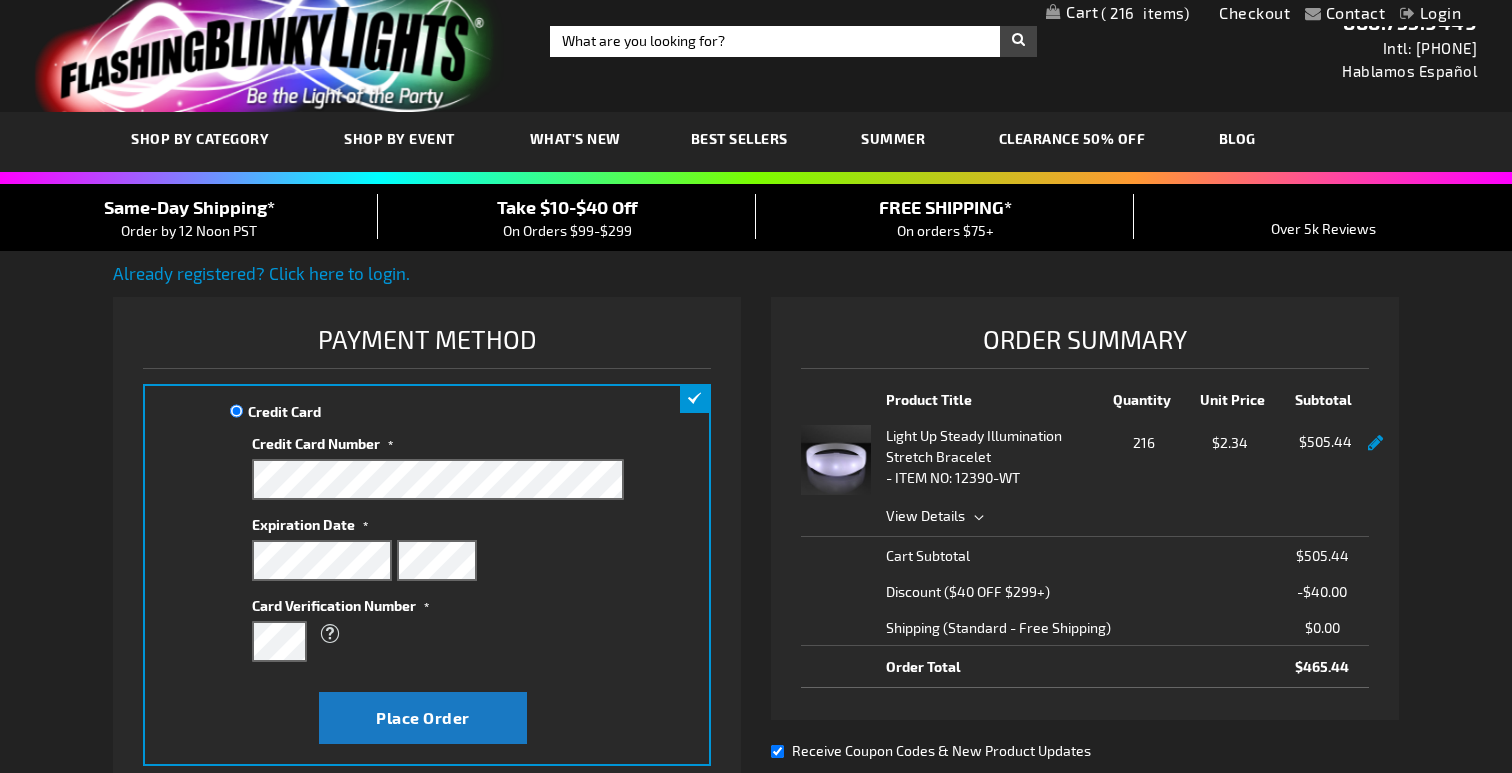scroll, scrollTop: 0, scrollLeft: 0, axis: both 